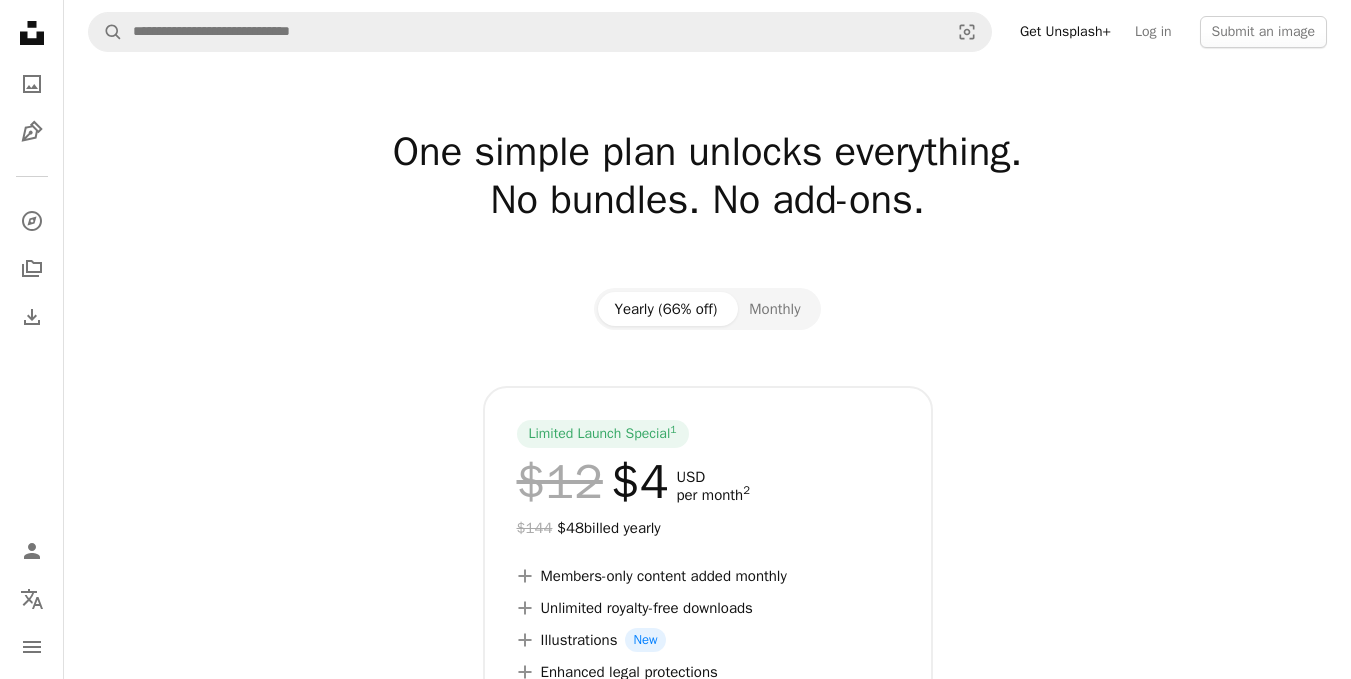 scroll, scrollTop: 0, scrollLeft: 0, axis: both 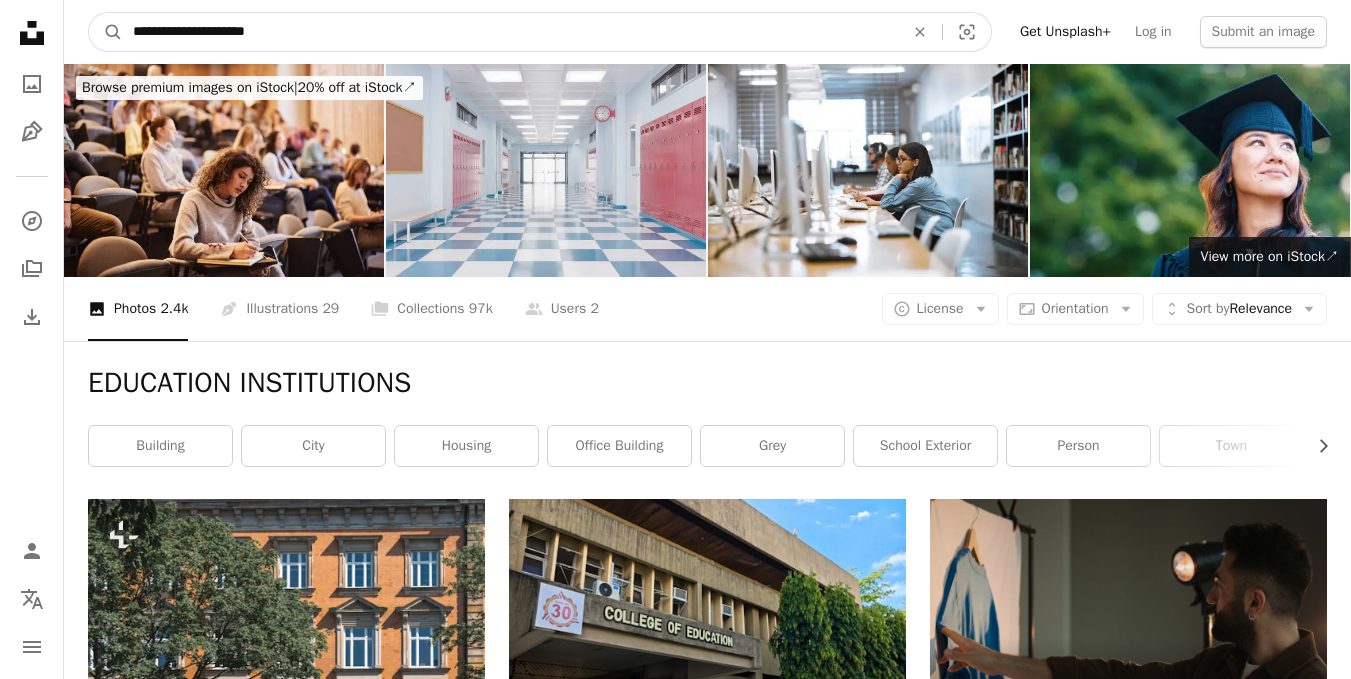 click on "**********" at bounding box center [510, 32] 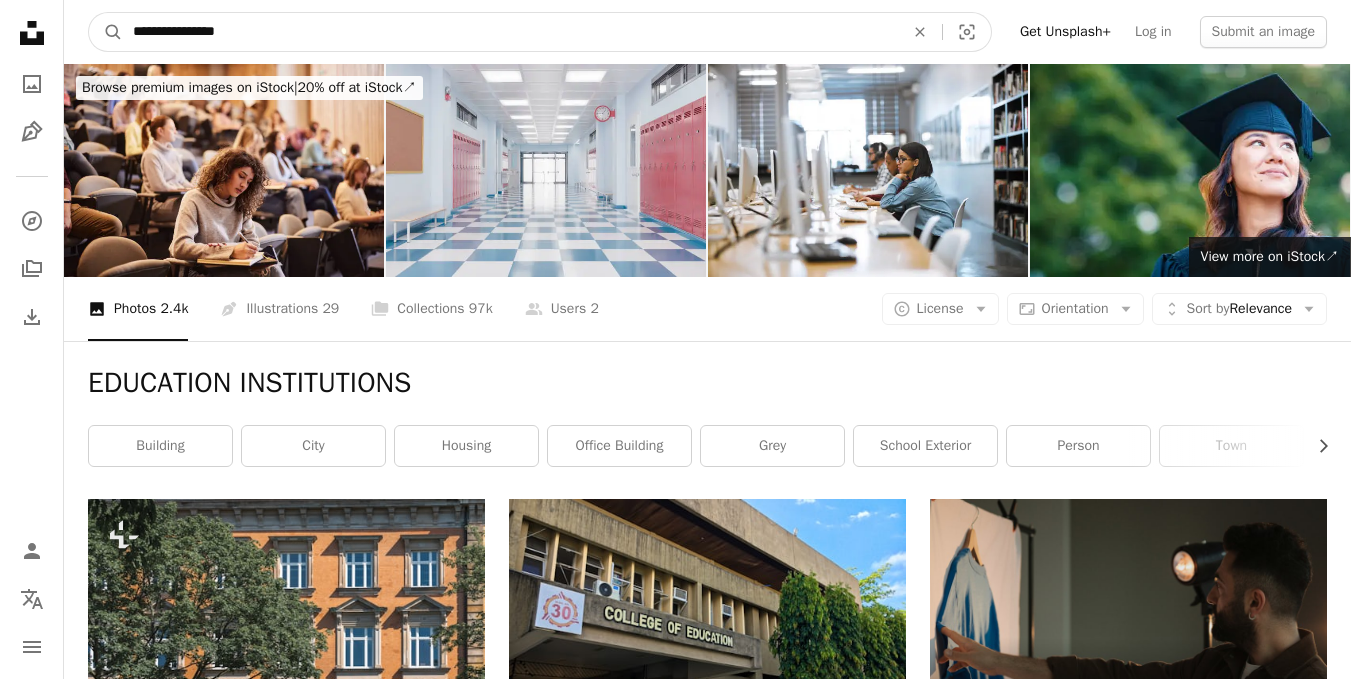 type on "**********" 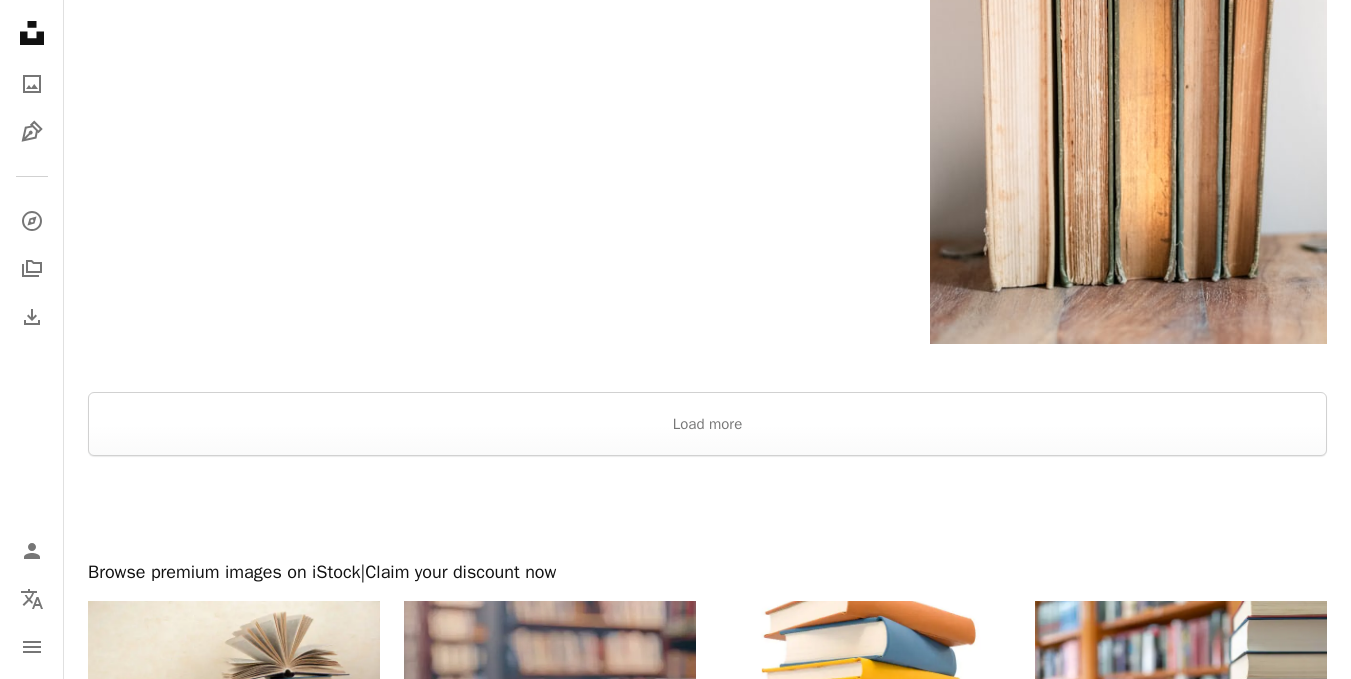 scroll, scrollTop: 3915, scrollLeft: 0, axis: vertical 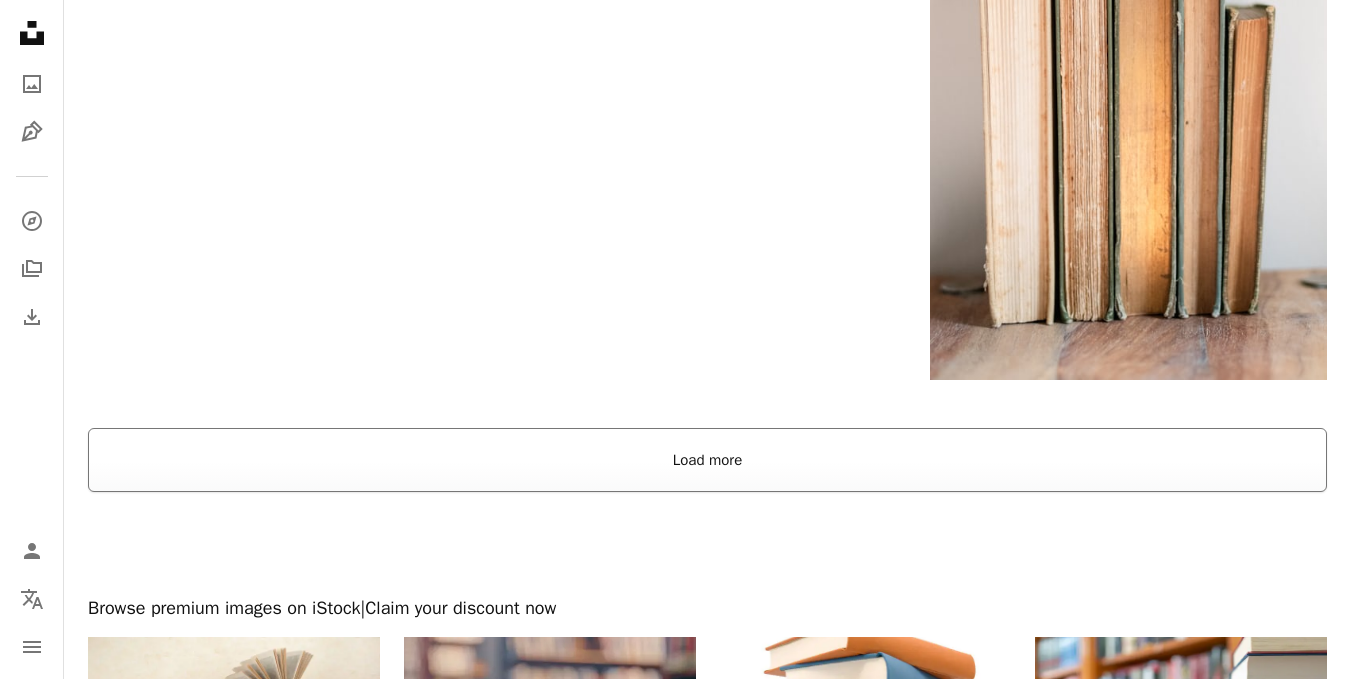 click on "Load more" at bounding box center [707, 460] 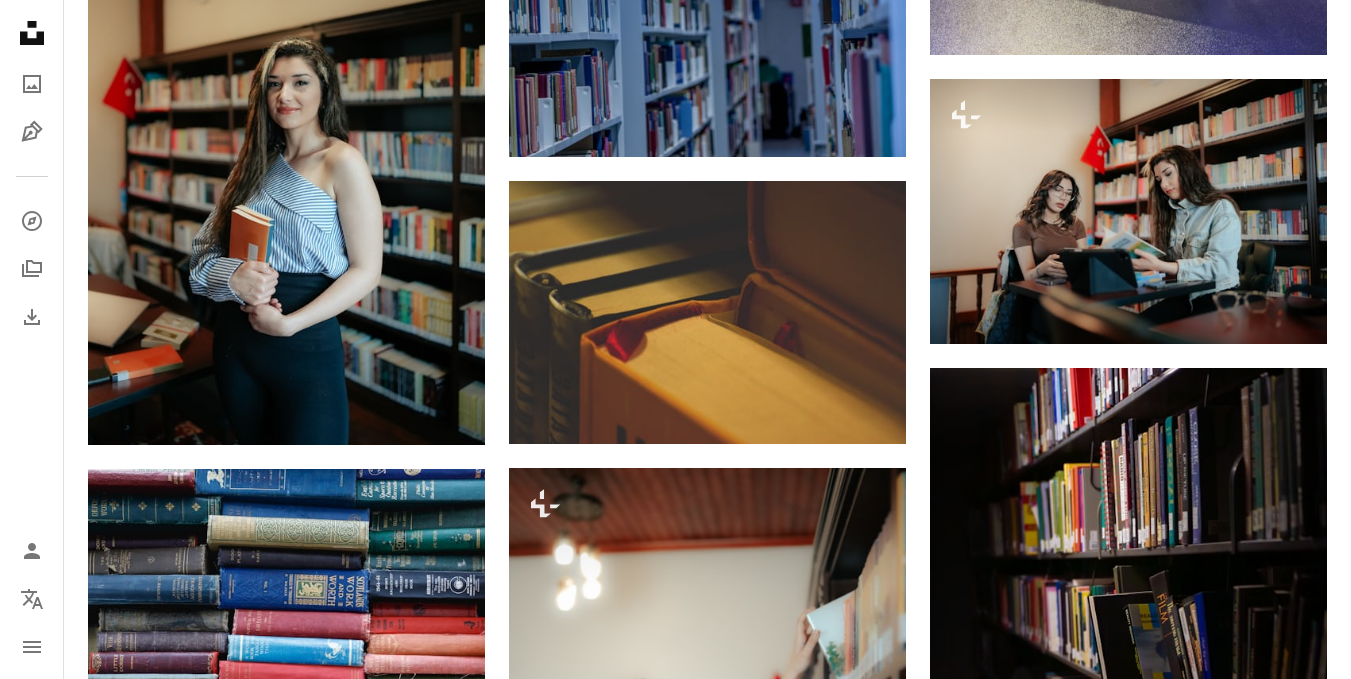 scroll, scrollTop: 815, scrollLeft: 0, axis: vertical 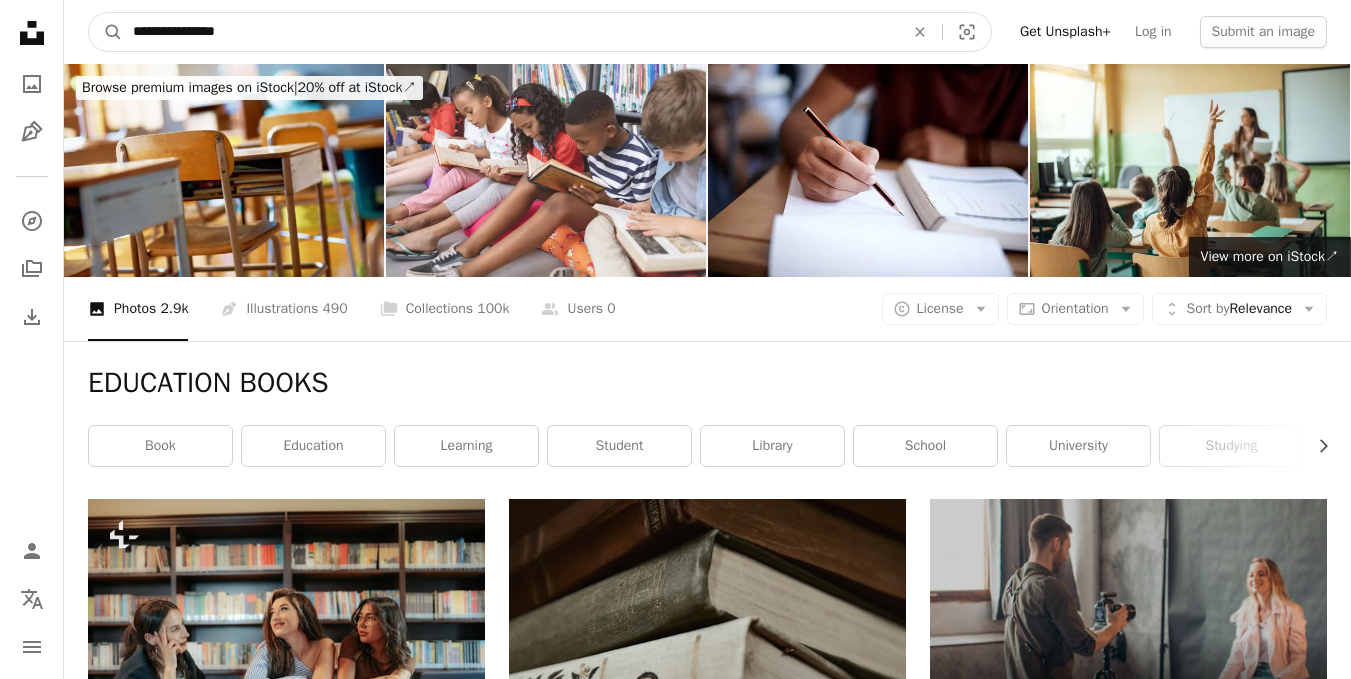 drag, startPoint x: 268, startPoint y: 34, endPoint x: 80, endPoint y: 40, distance: 188.09572 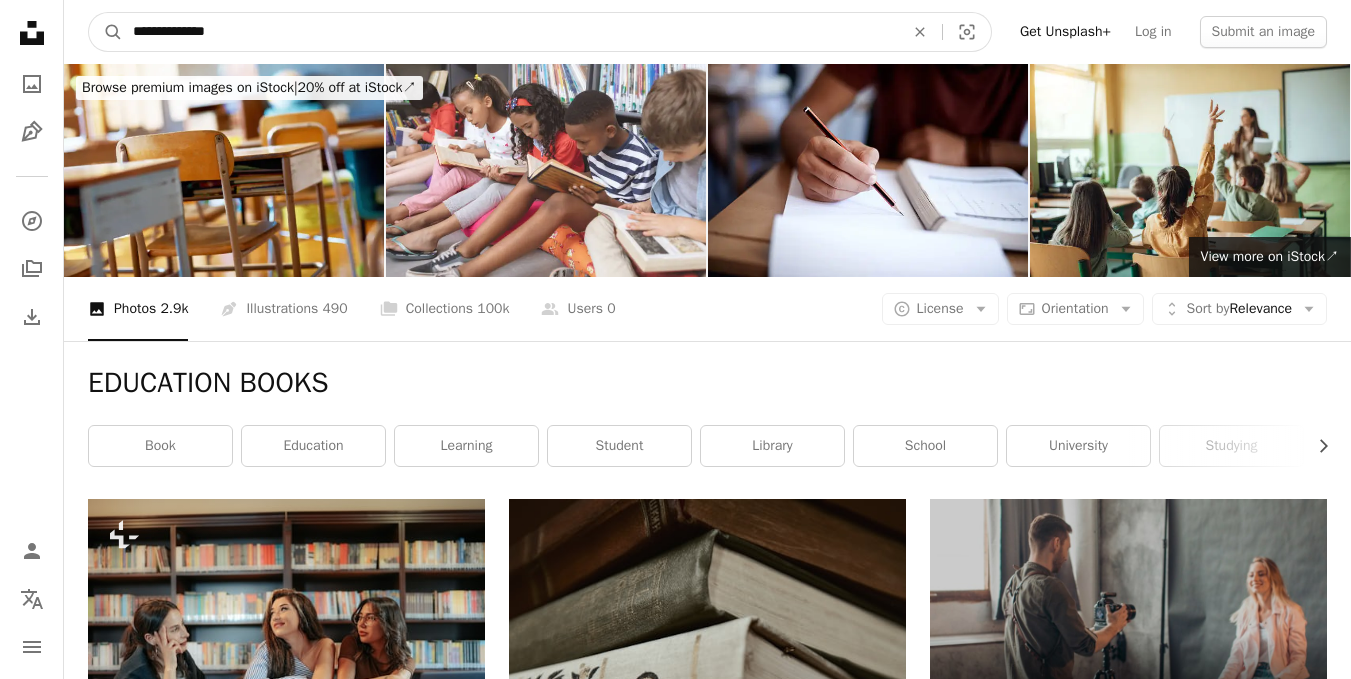 type on "**********" 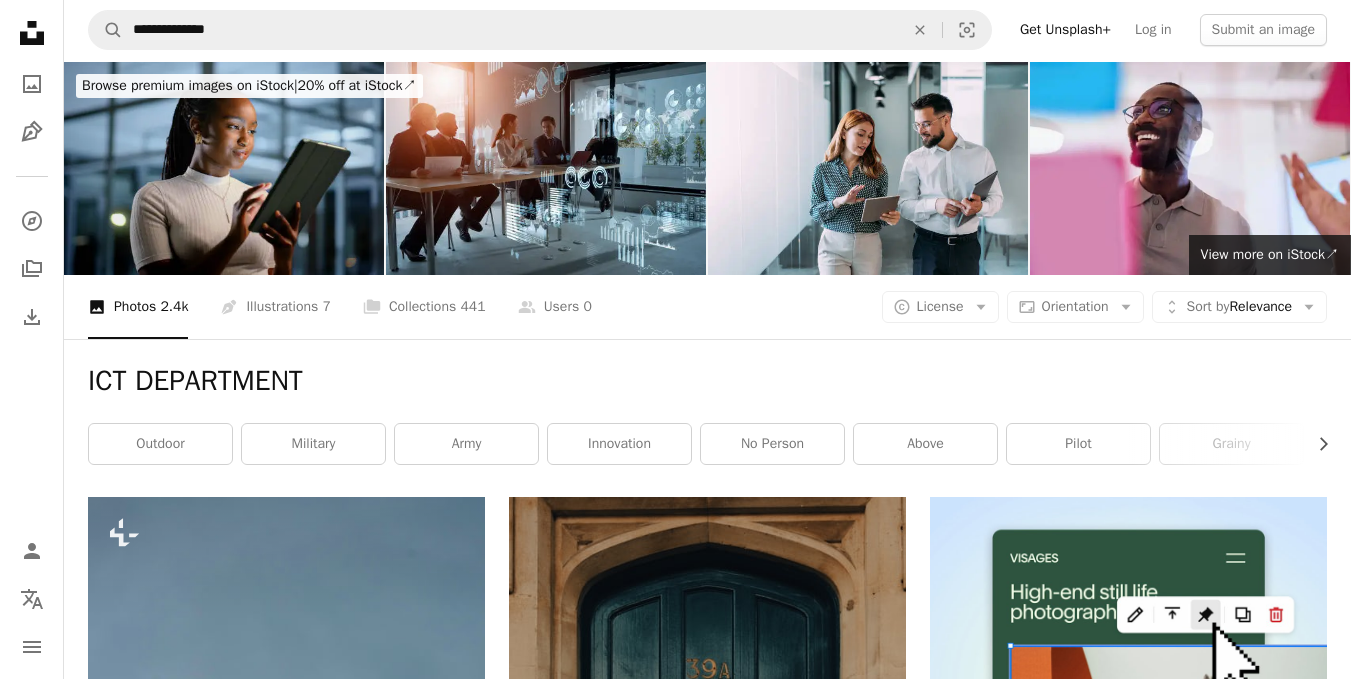 scroll, scrollTop: 0, scrollLeft: 0, axis: both 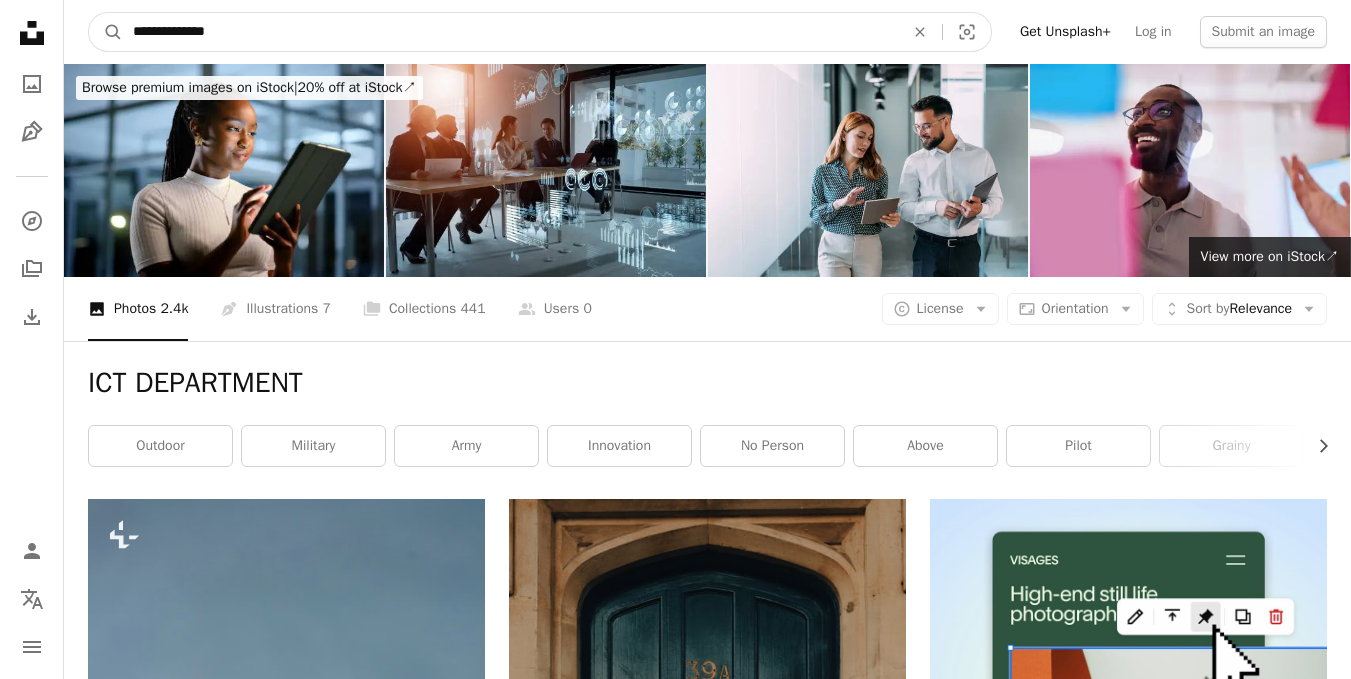click on "**********" at bounding box center [510, 32] 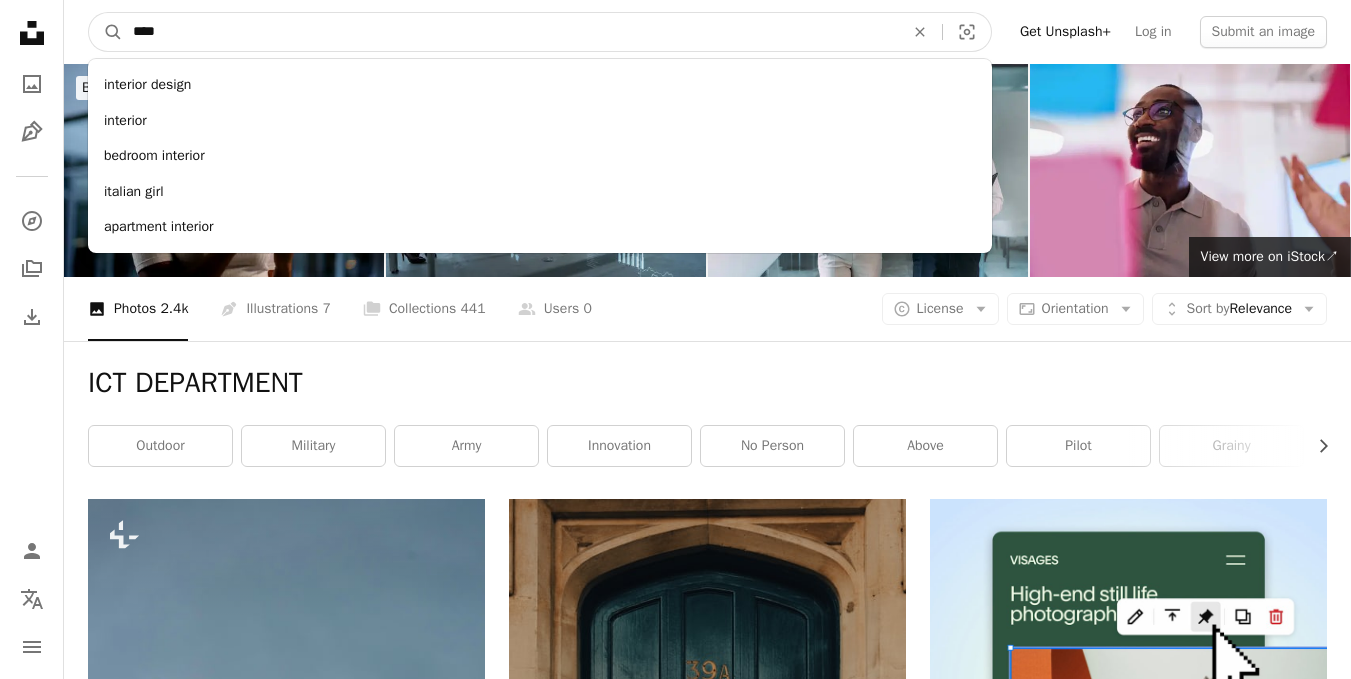 type on "***" 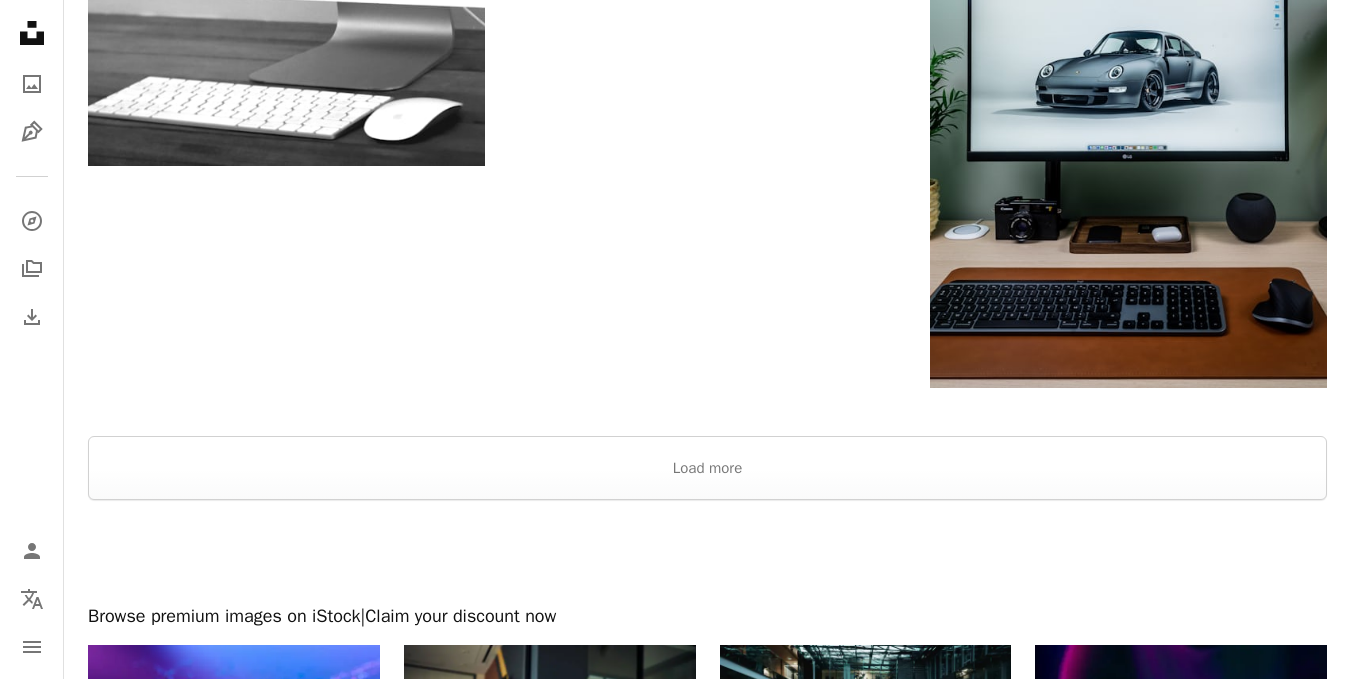 scroll, scrollTop: 2975, scrollLeft: 0, axis: vertical 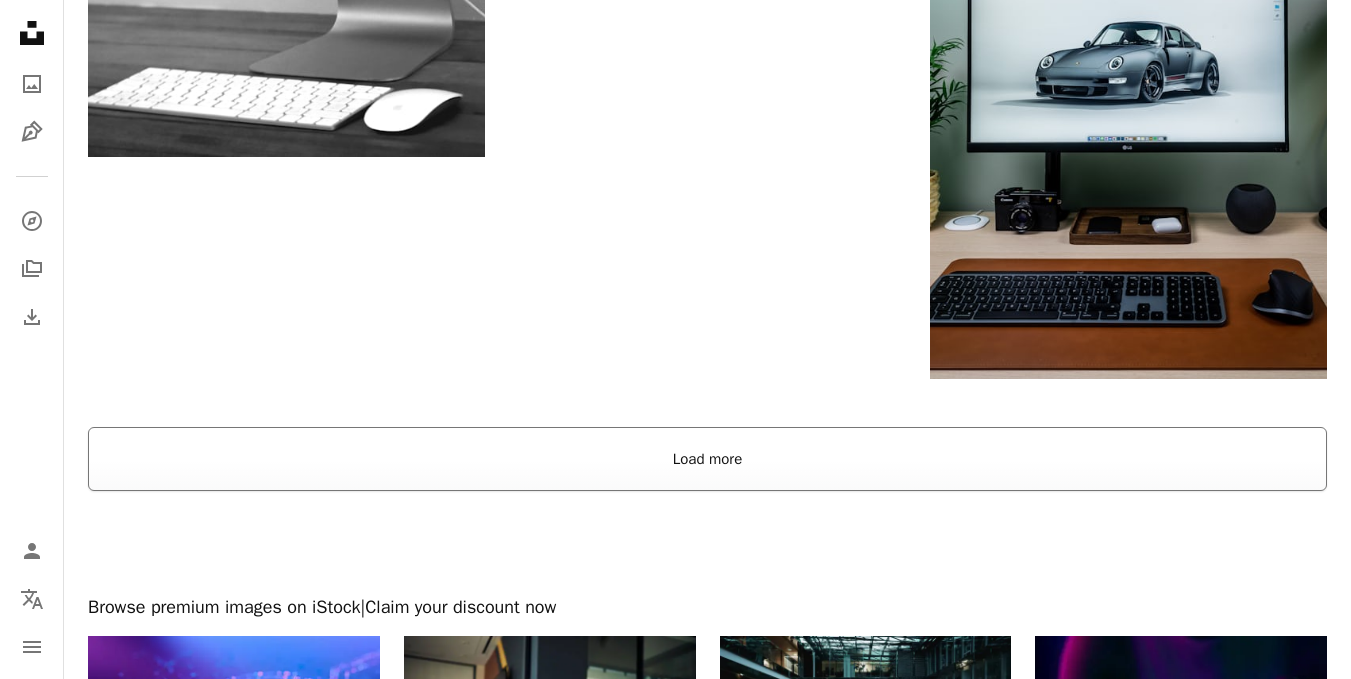 click on "Load more" at bounding box center [707, 459] 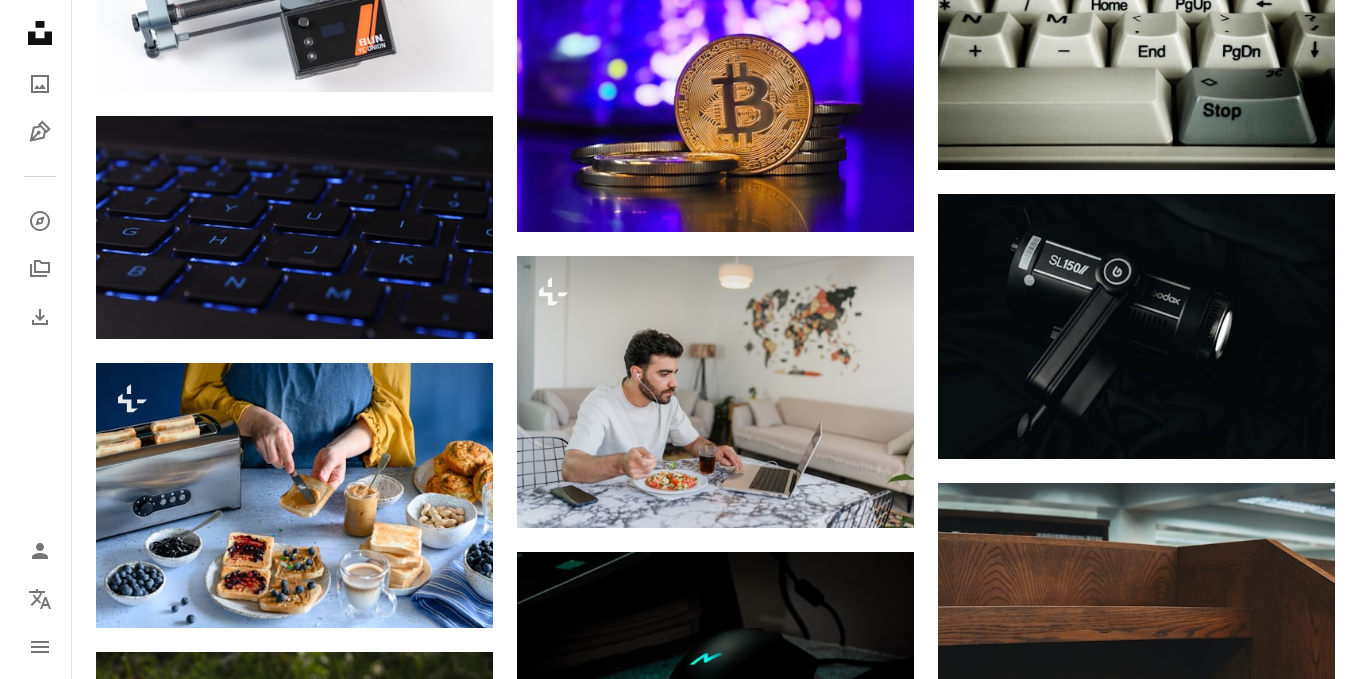 scroll, scrollTop: 19975, scrollLeft: 0, axis: vertical 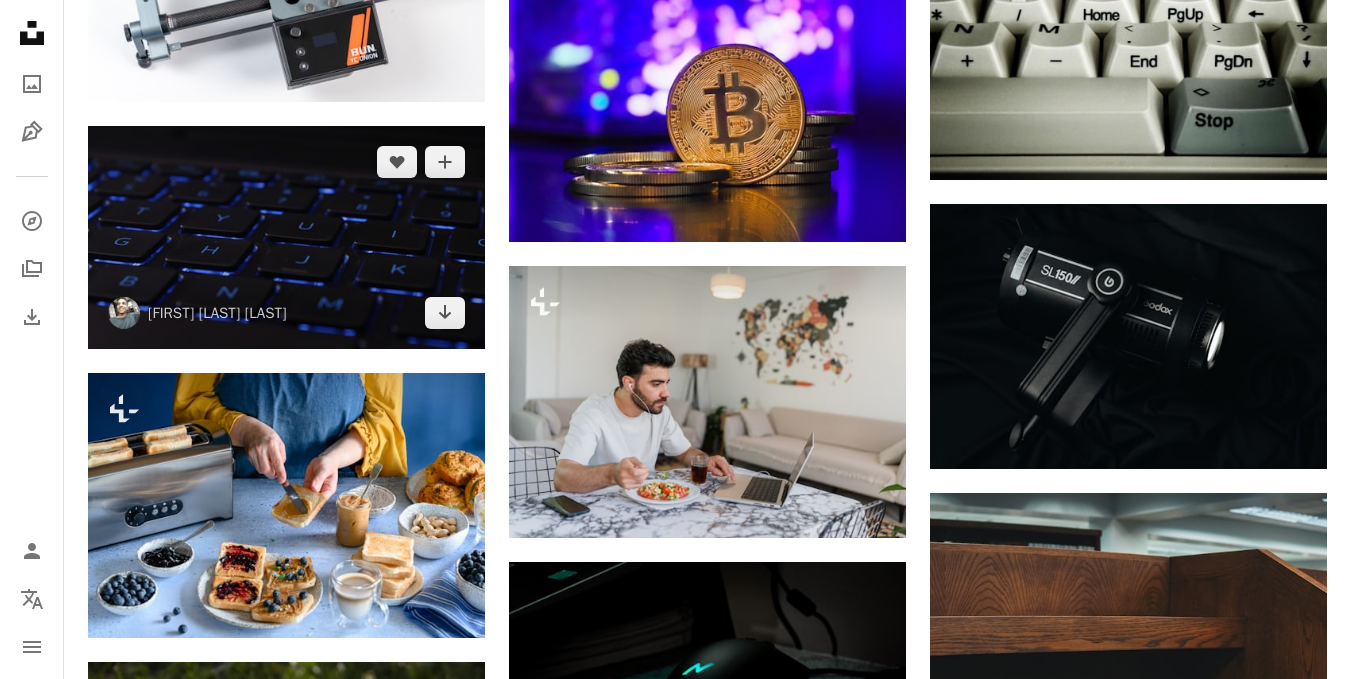 click at bounding box center (286, 237) 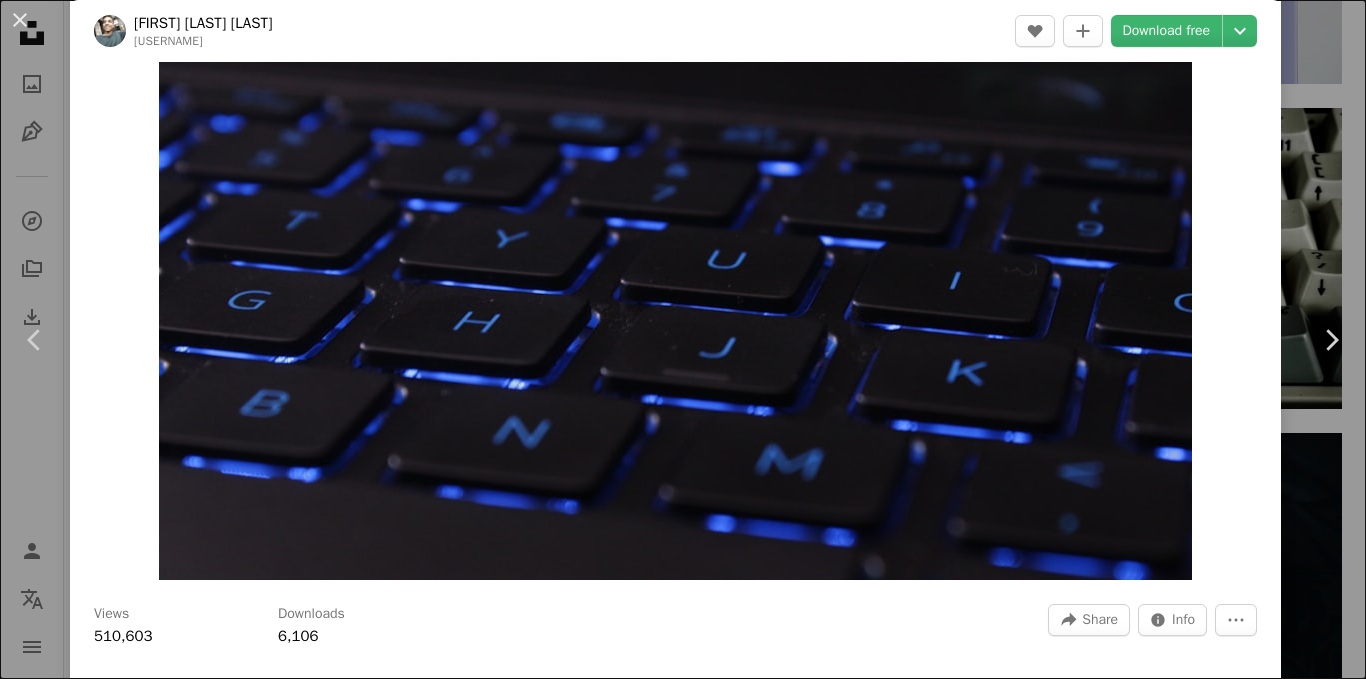 scroll, scrollTop: 0, scrollLeft: 0, axis: both 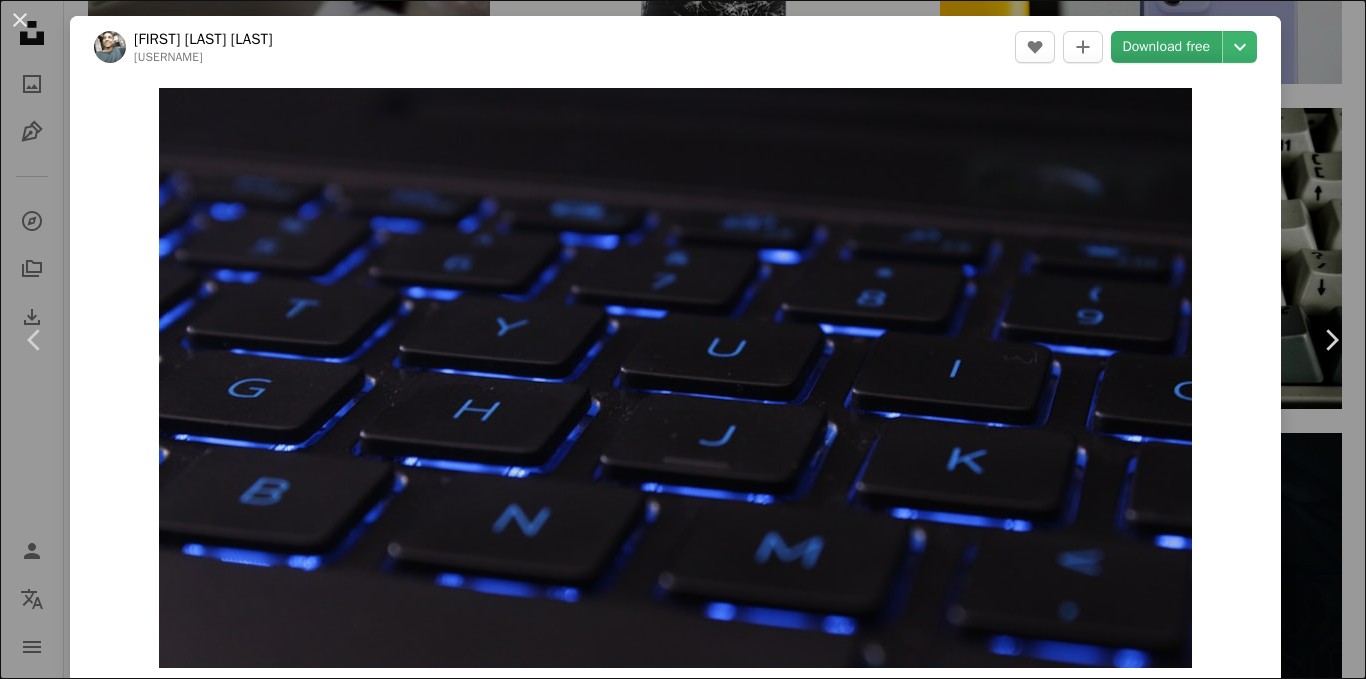 click on "Download free" at bounding box center (1167, 47) 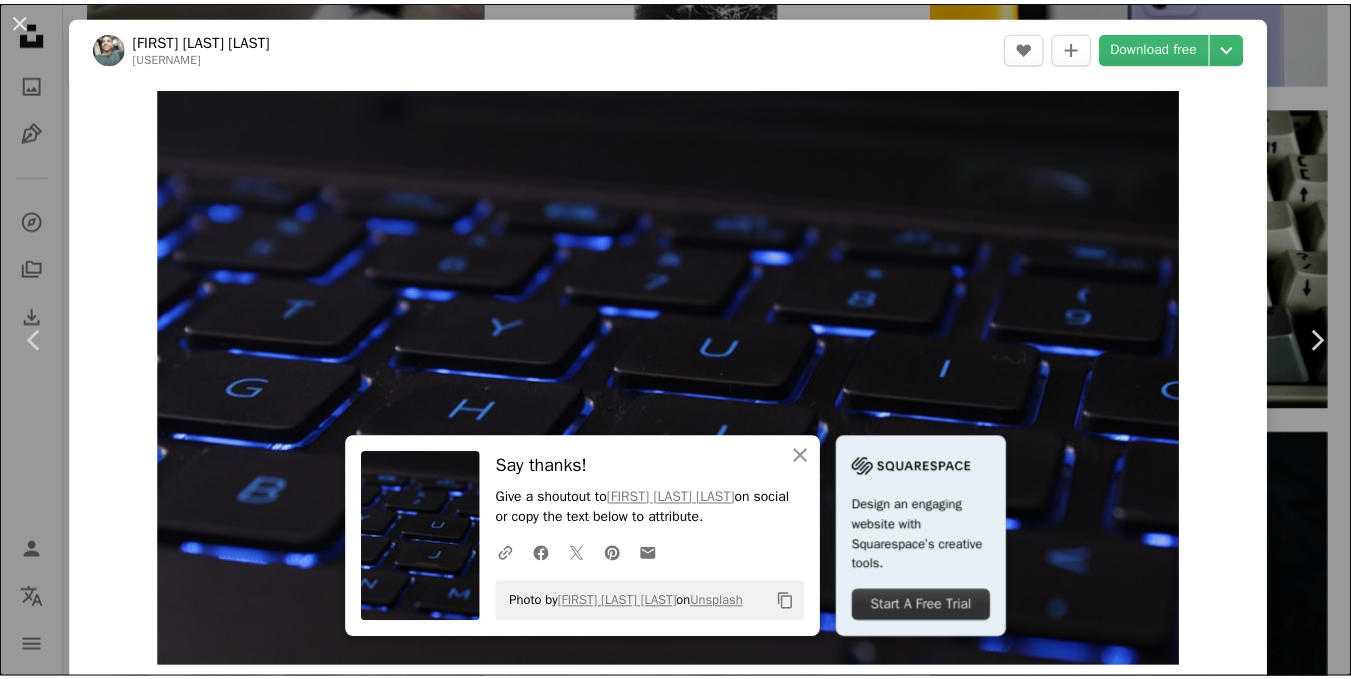 scroll, scrollTop: 594, scrollLeft: 0, axis: vertical 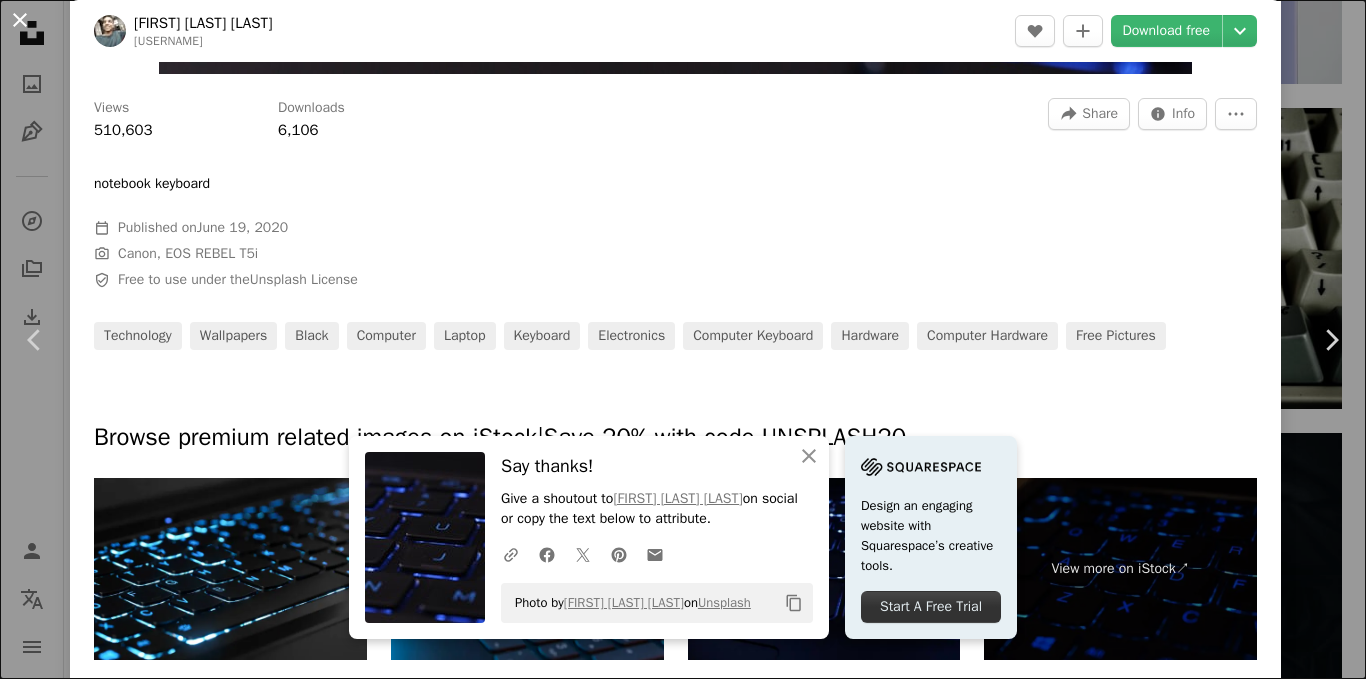 click on "An X shape" at bounding box center (20, 20) 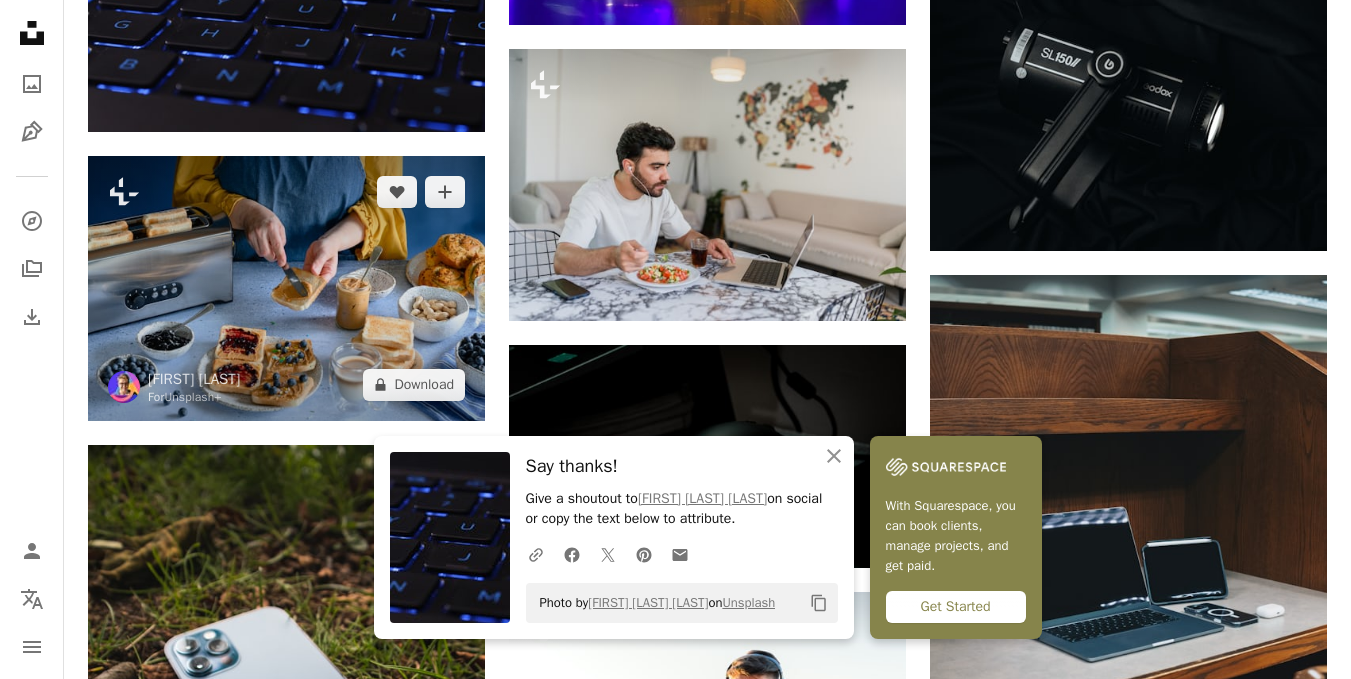 scroll, scrollTop: 20475, scrollLeft: 0, axis: vertical 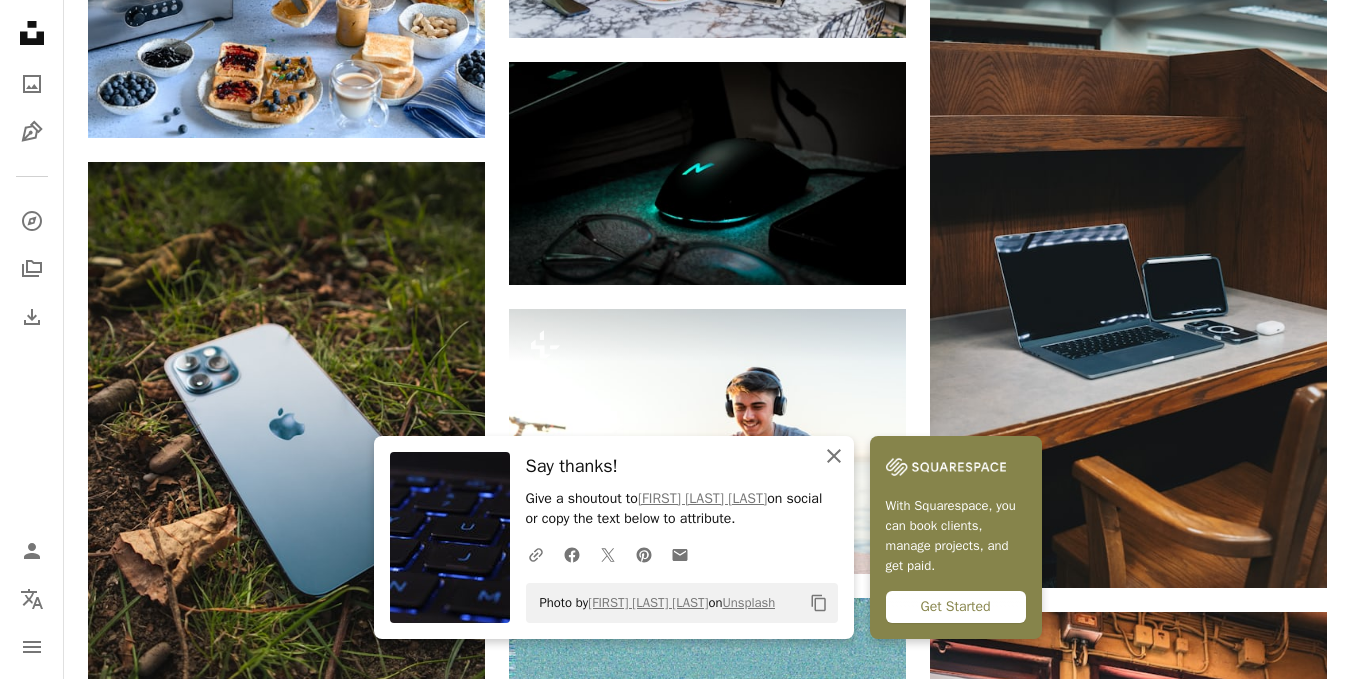 click on "An X shape" 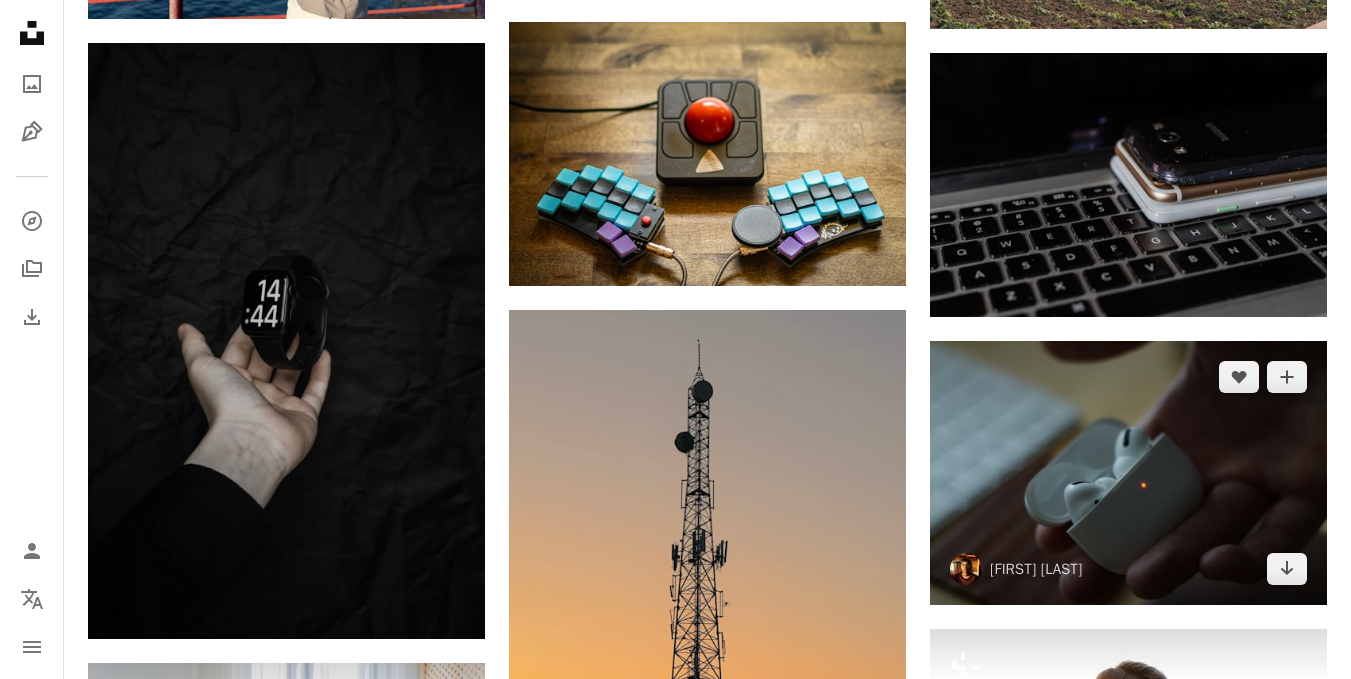 scroll, scrollTop: 22475, scrollLeft: 0, axis: vertical 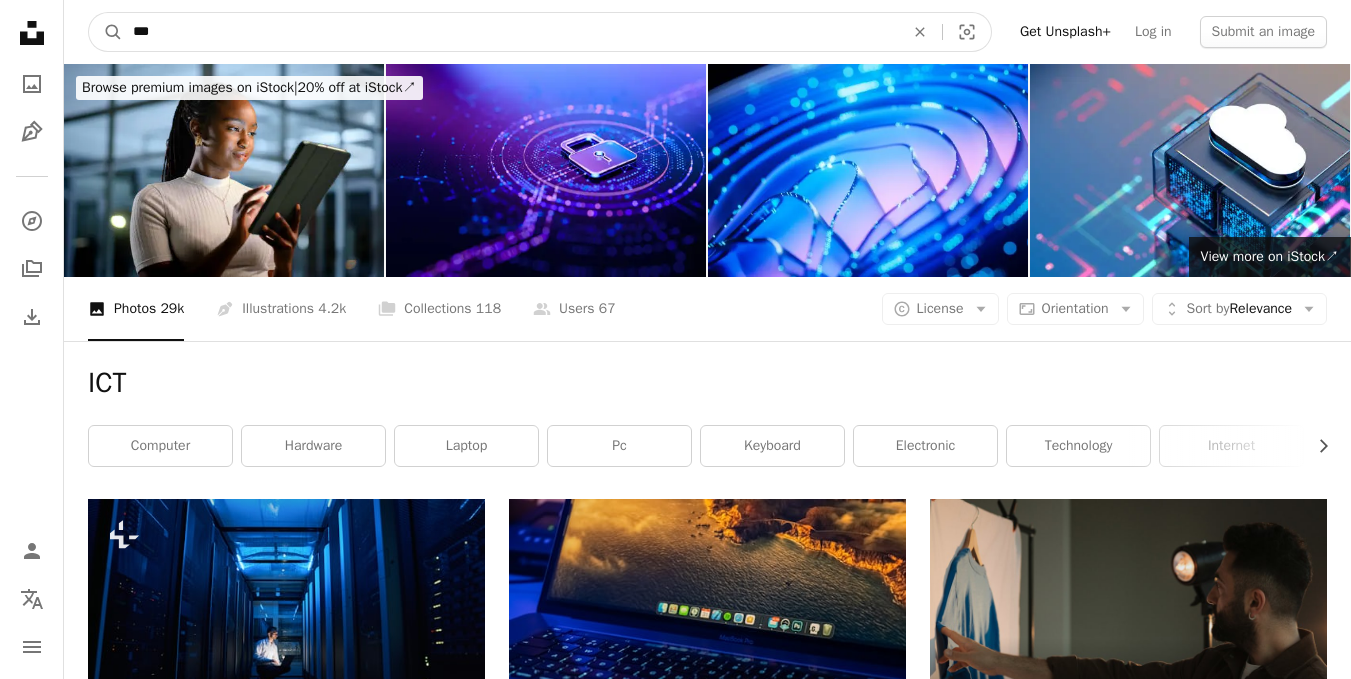 click on "***" at bounding box center (510, 32) 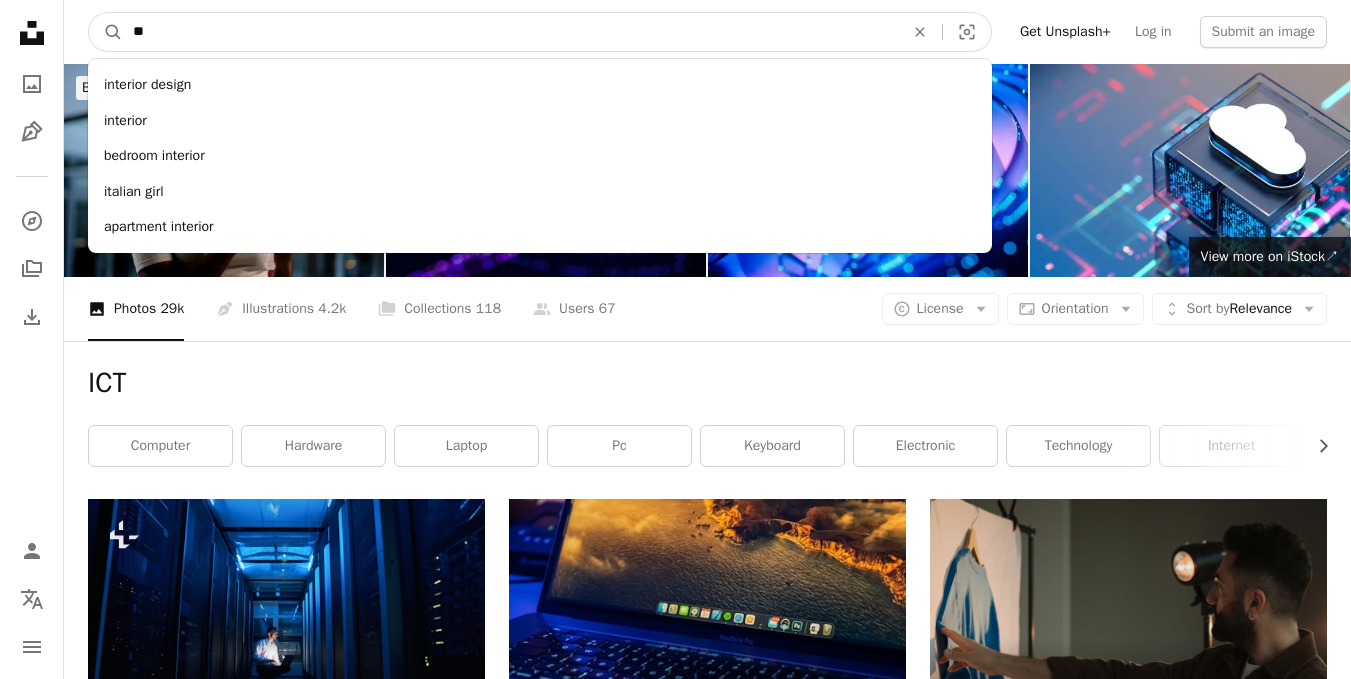 type on "*" 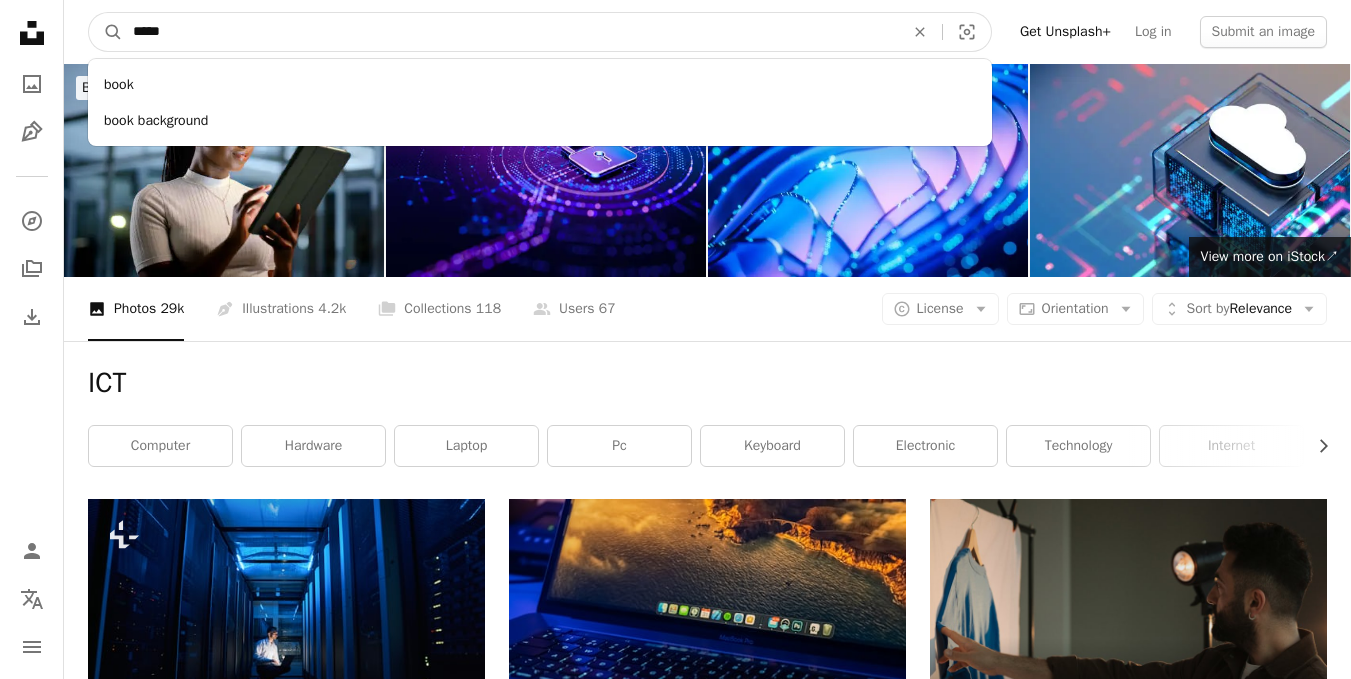 type on "*****" 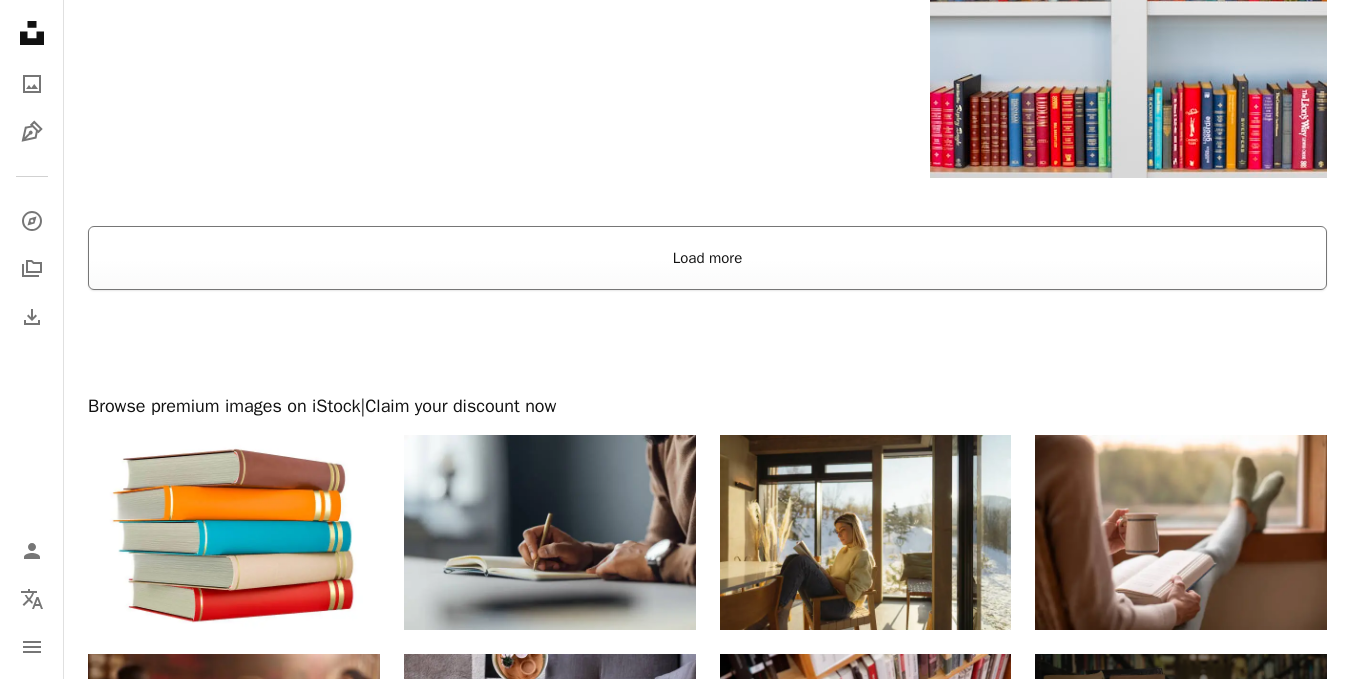 scroll, scrollTop: 3998, scrollLeft: 0, axis: vertical 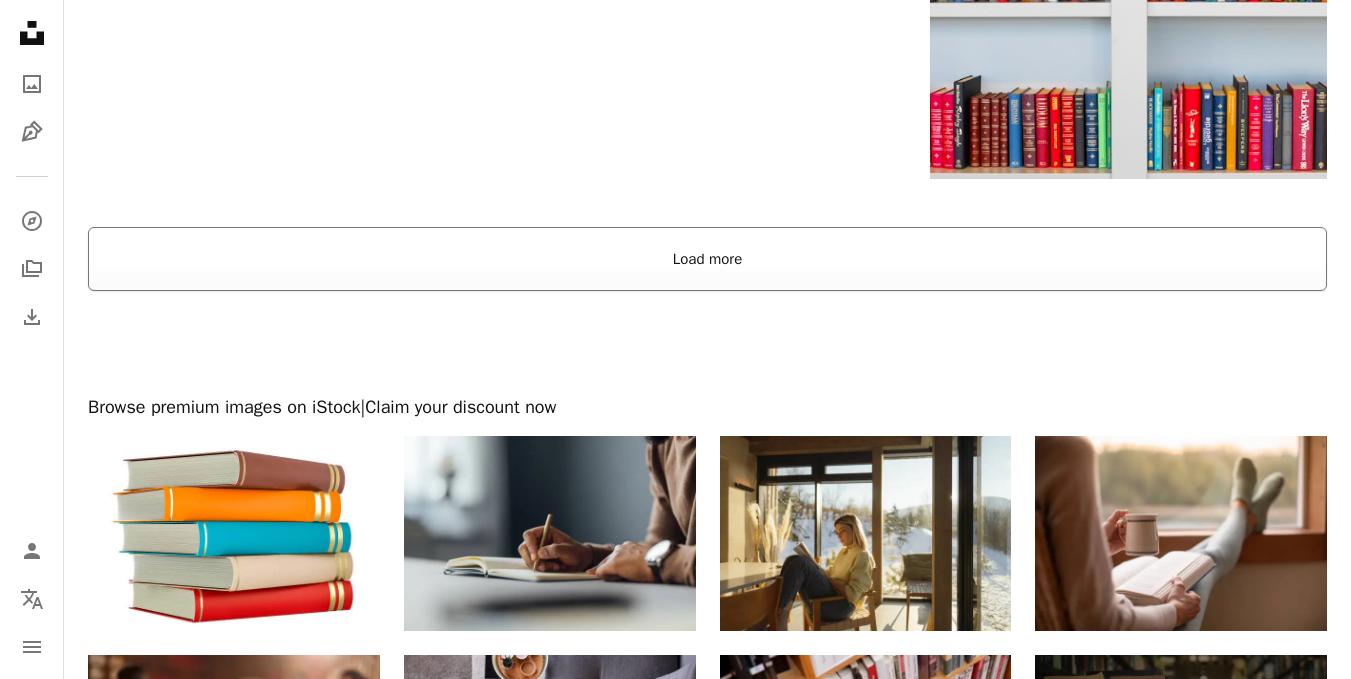 click on "Load more" at bounding box center [707, 259] 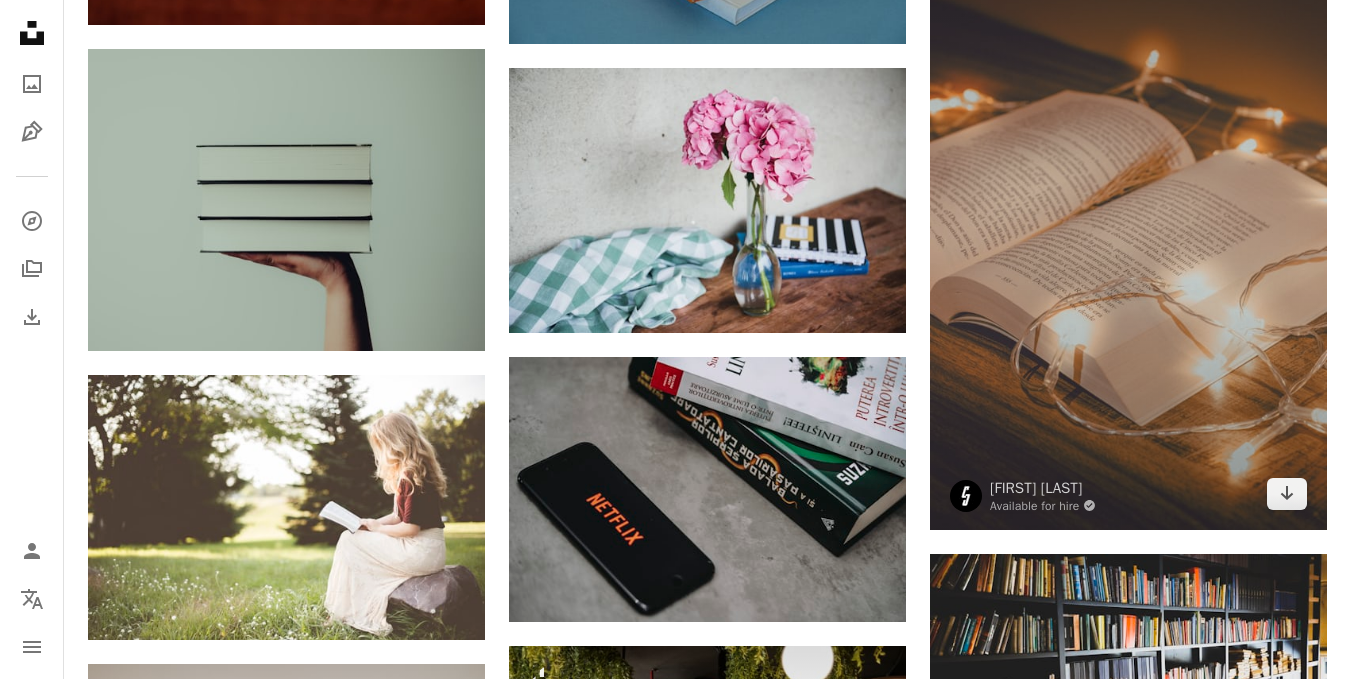 scroll, scrollTop: 25998, scrollLeft: 0, axis: vertical 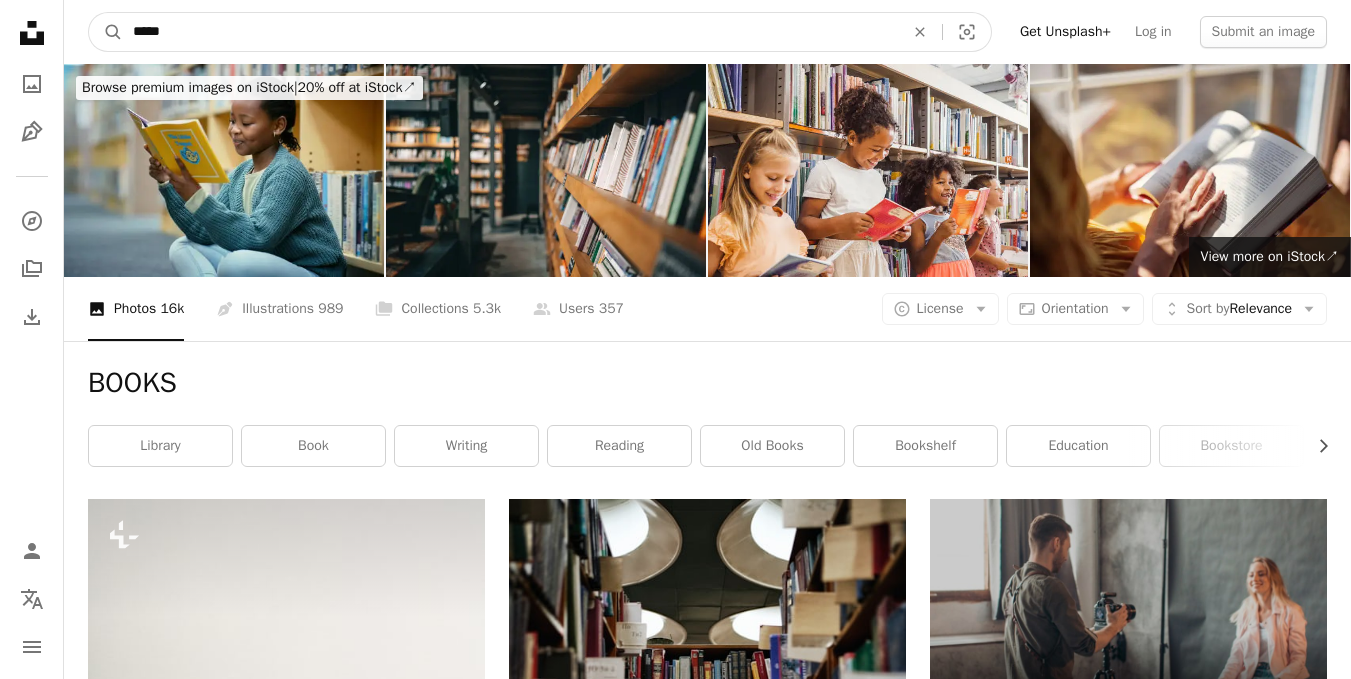 click on "*****" at bounding box center [510, 32] 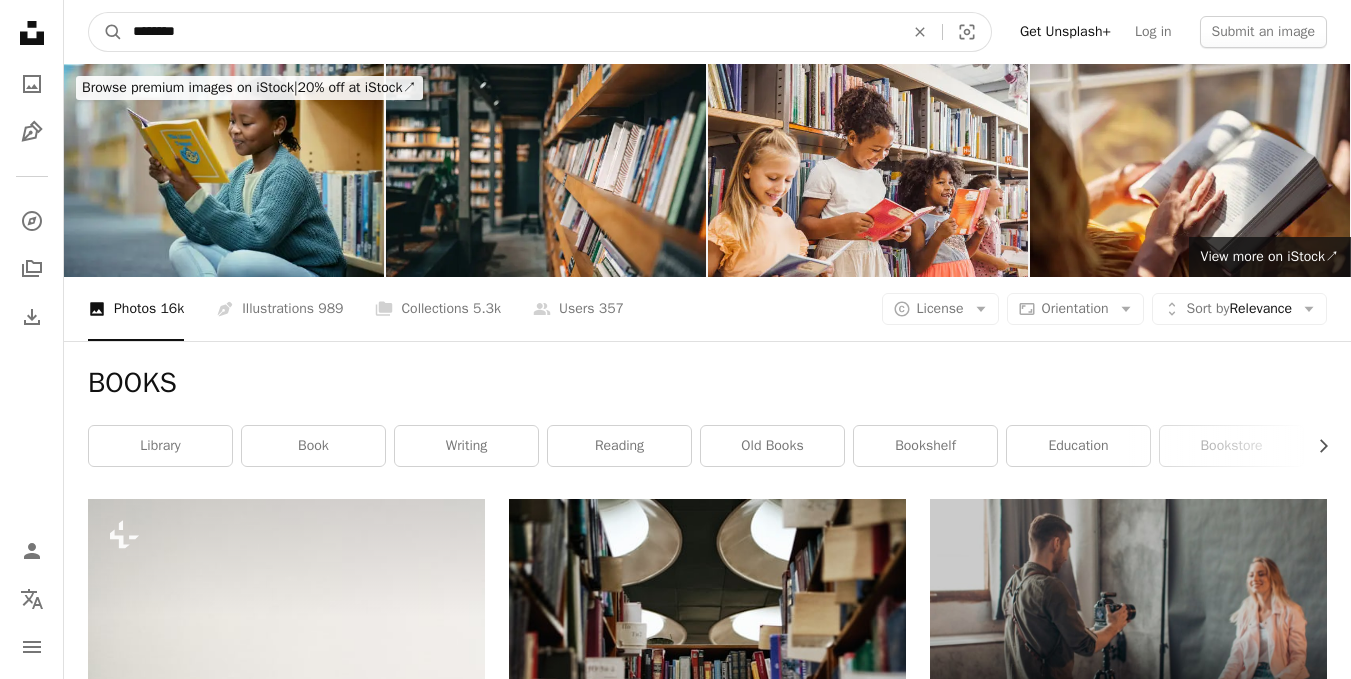 type on "*********" 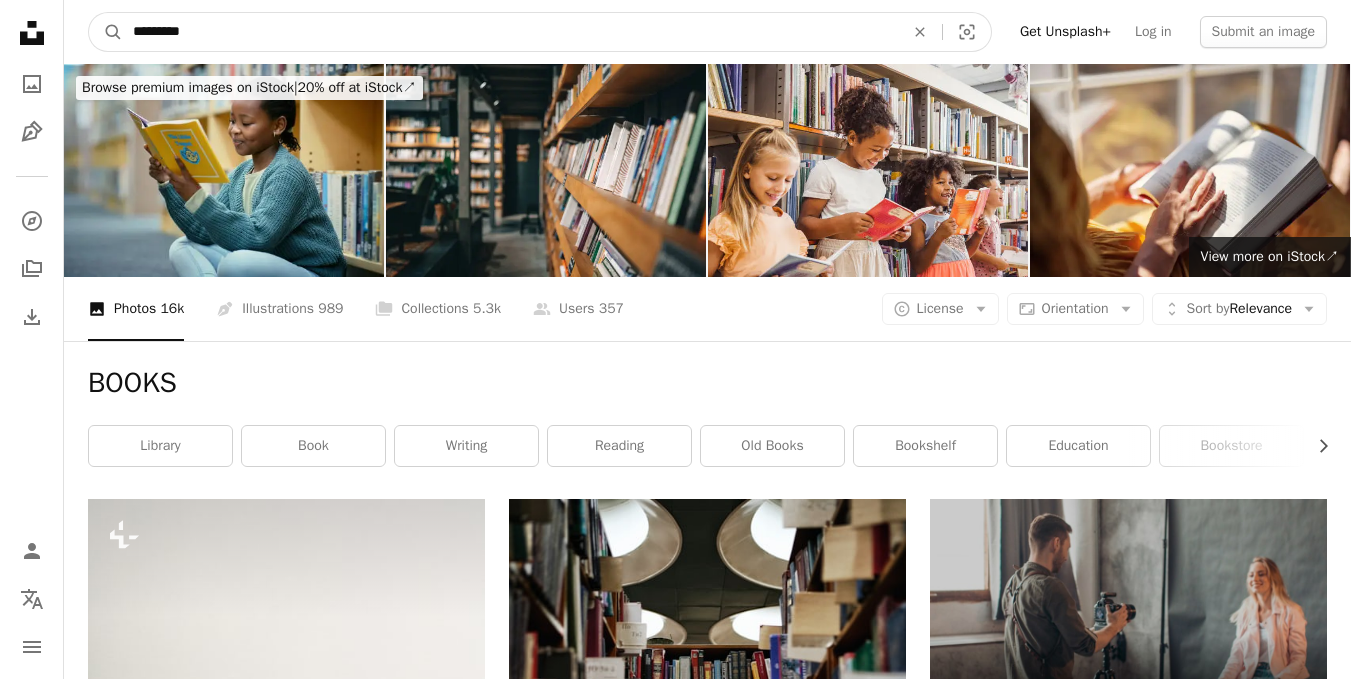 click on "A magnifying glass" at bounding box center (106, 32) 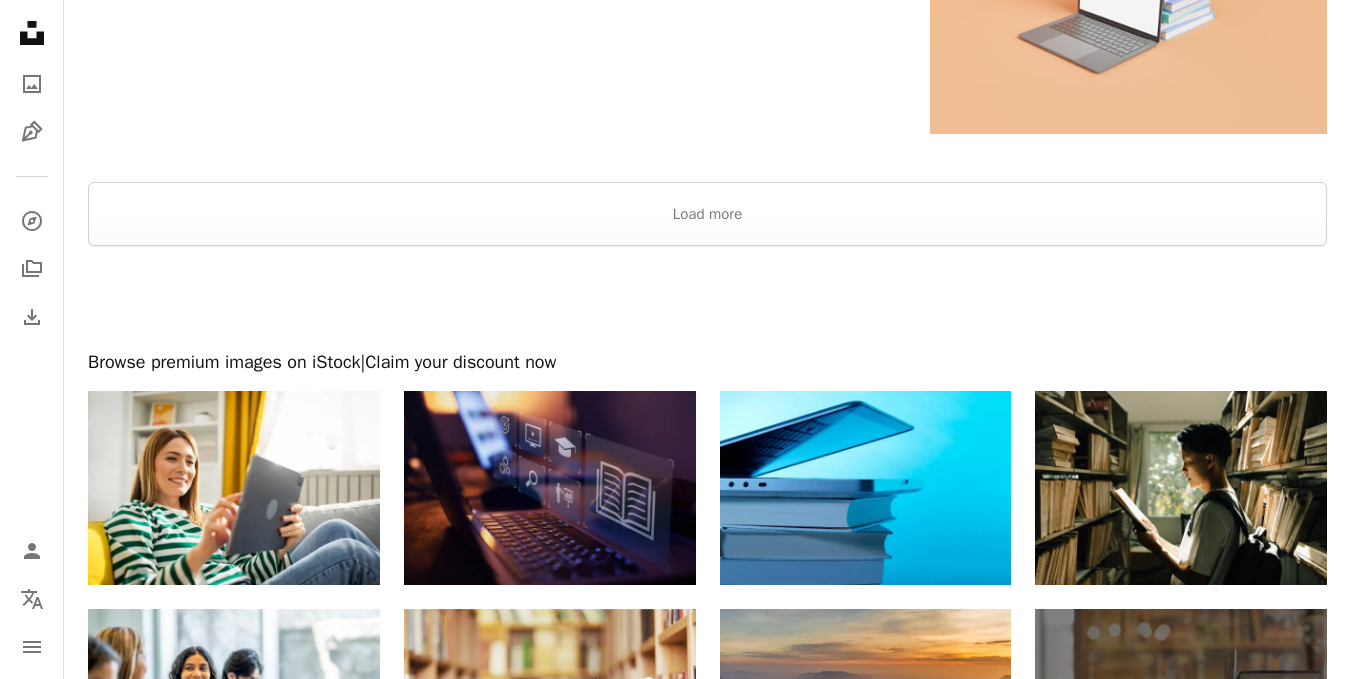scroll, scrollTop: 3469, scrollLeft: 0, axis: vertical 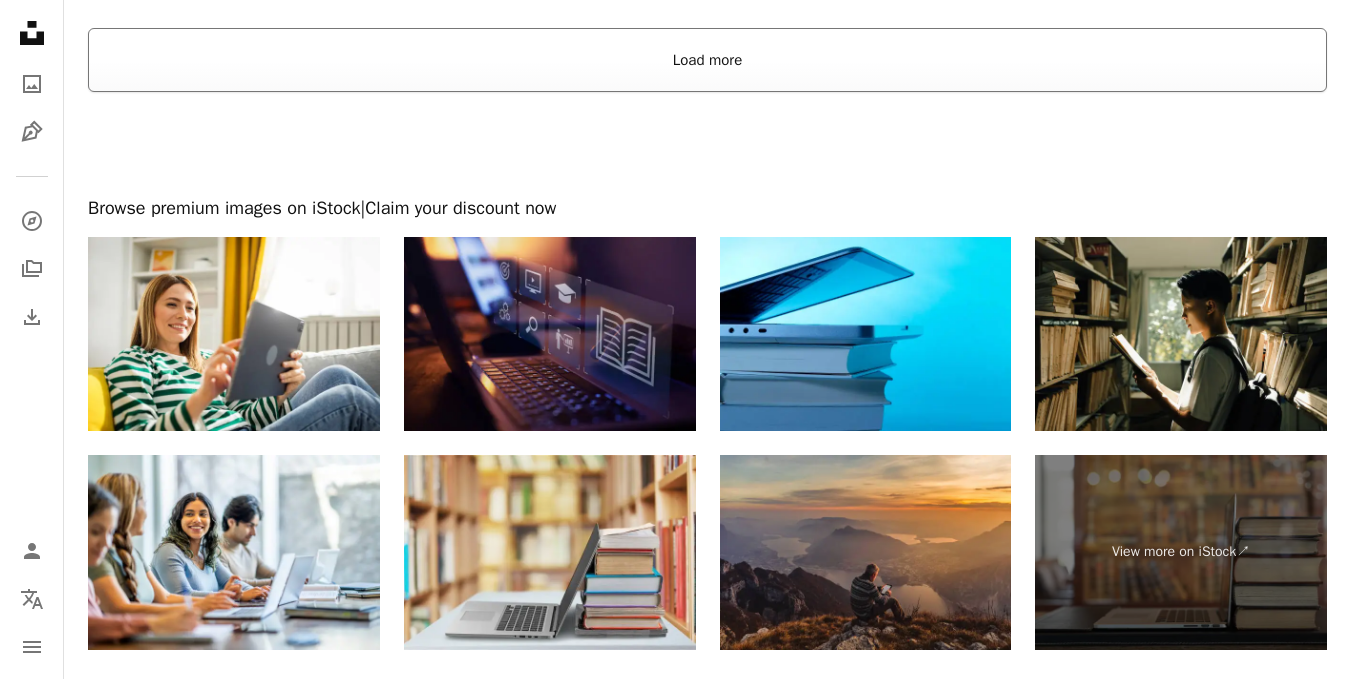 click on "Load more" at bounding box center (707, 60) 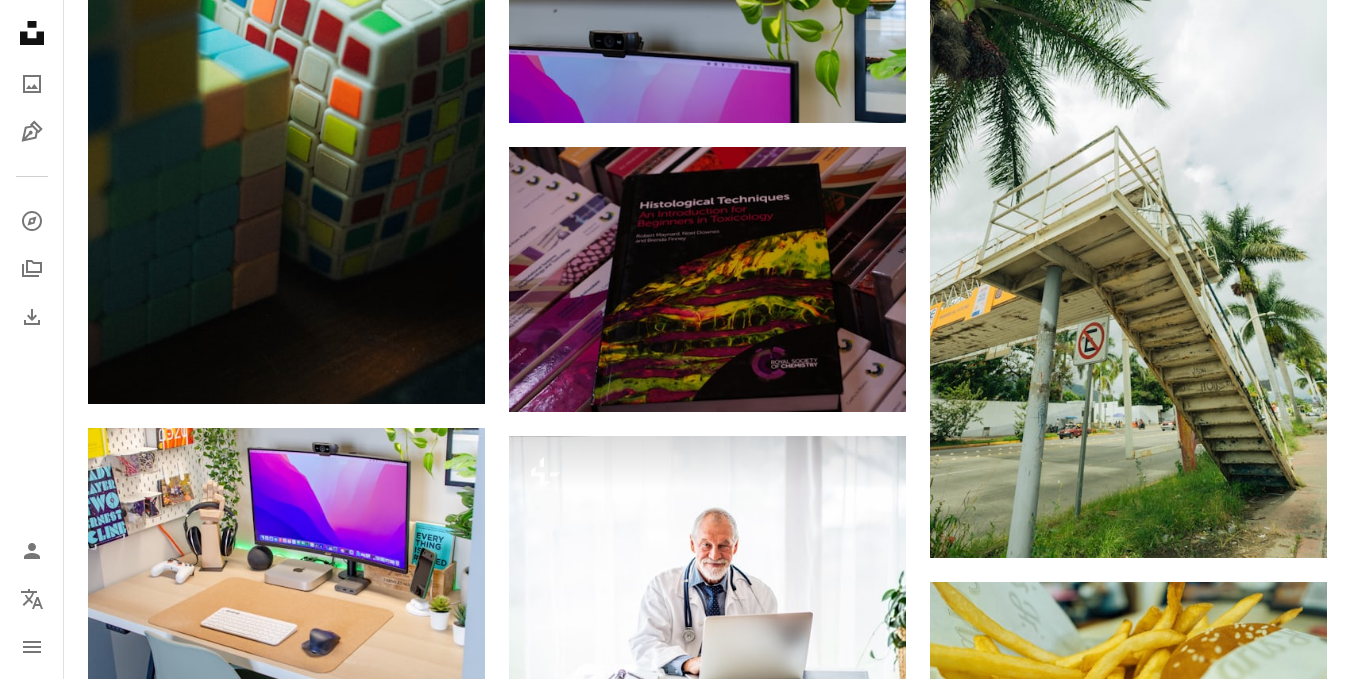 scroll, scrollTop: 10369, scrollLeft: 0, axis: vertical 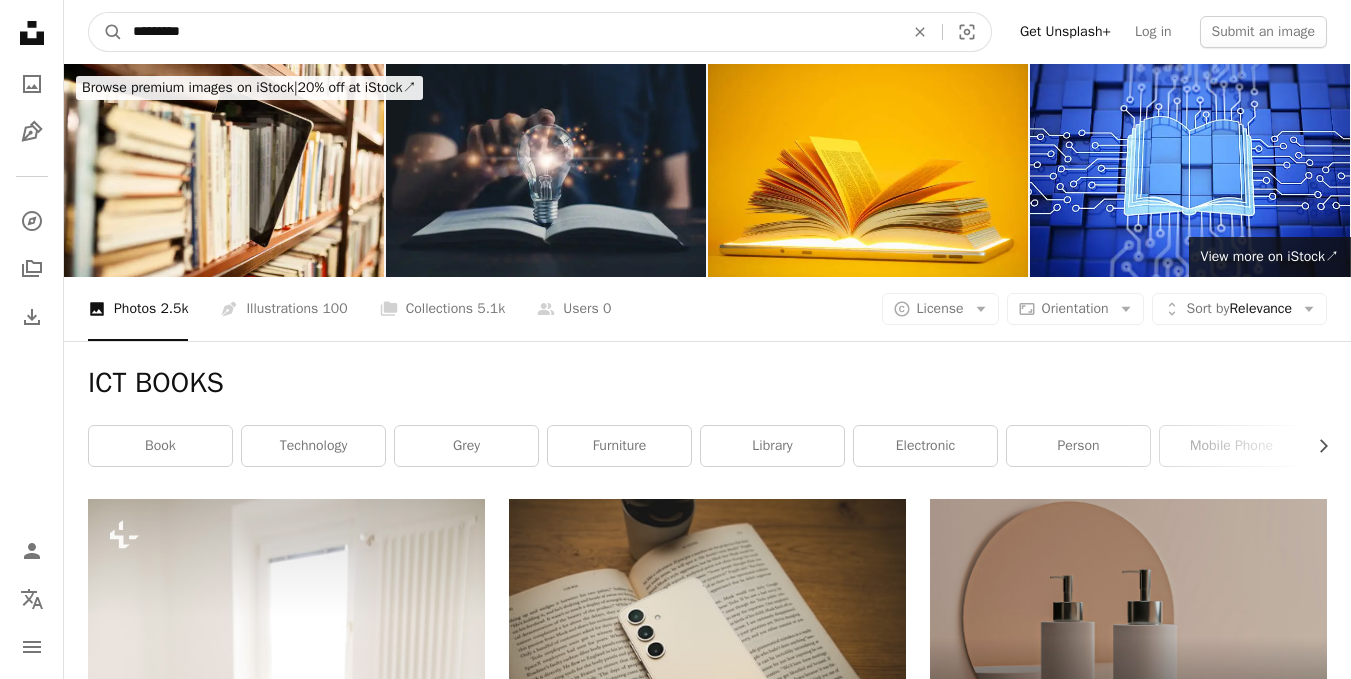 click on "*********" at bounding box center [510, 32] 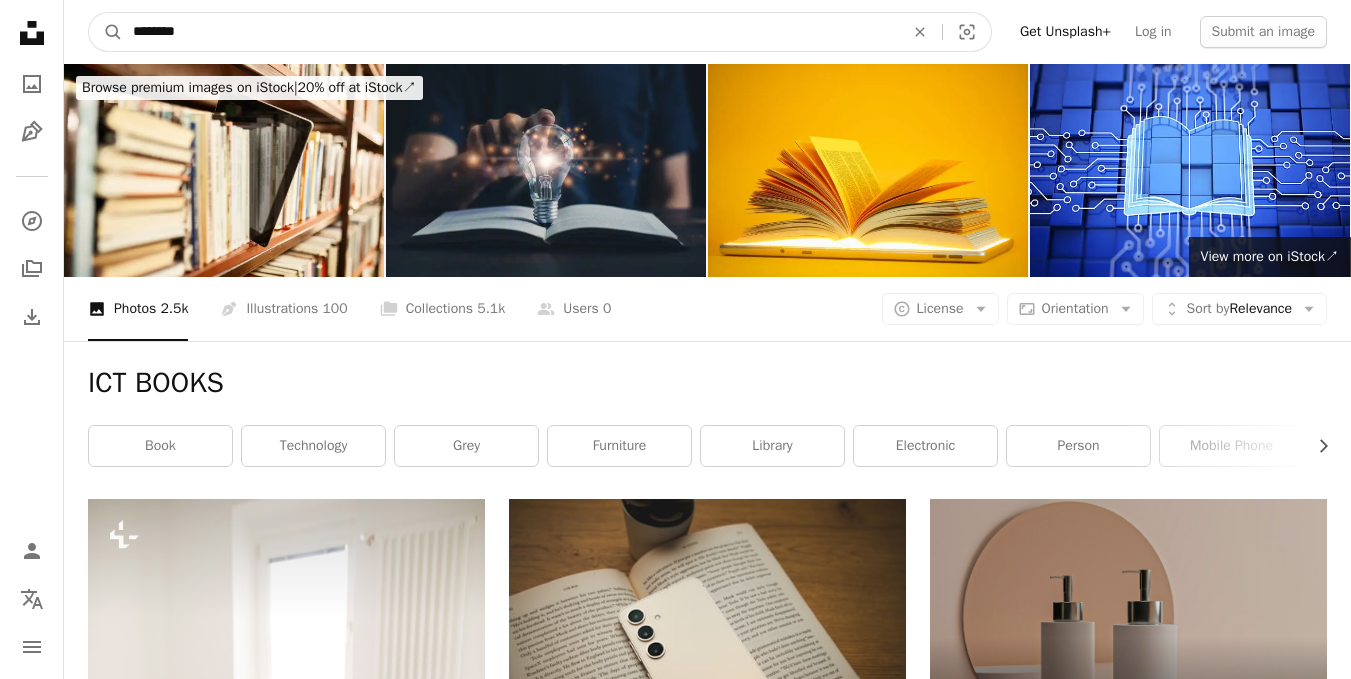 type on "********" 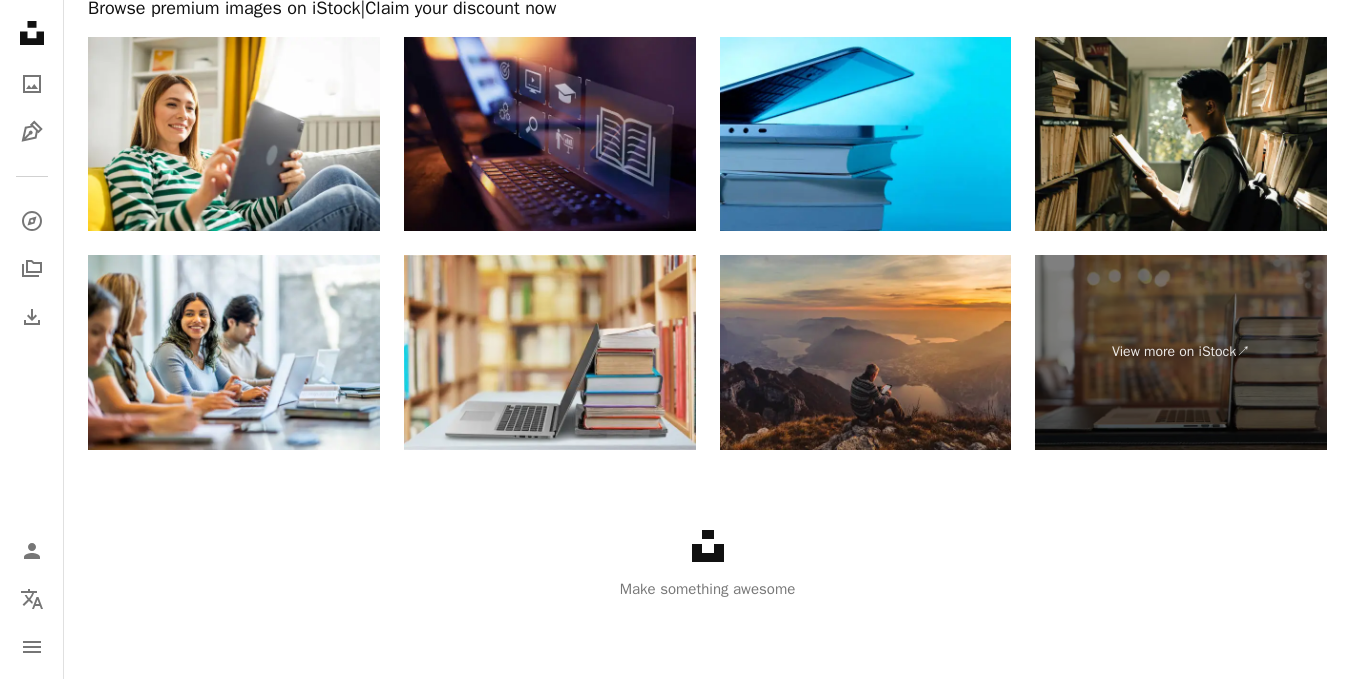 scroll, scrollTop: 3131, scrollLeft: 0, axis: vertical 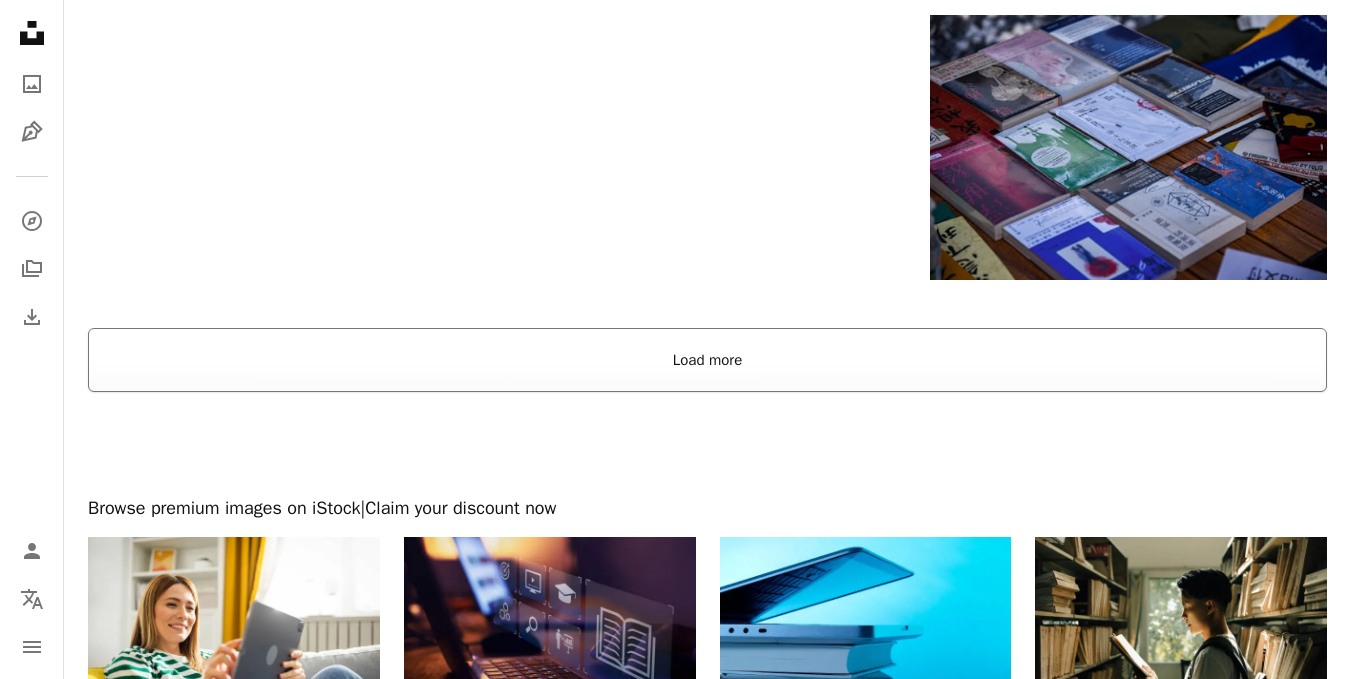 click on "Load more" at bounding box center (707, 360) 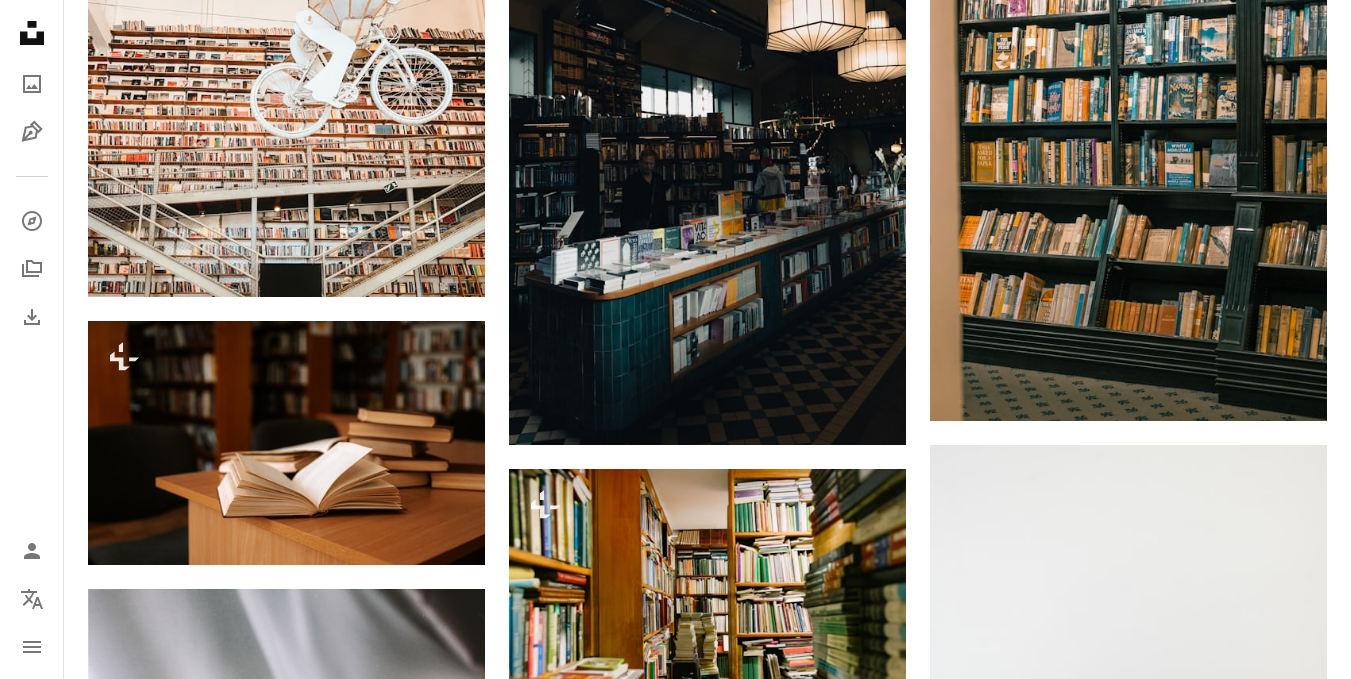 scroll, scrollTop: 7131, scrollLeft: 0, axis: vertical 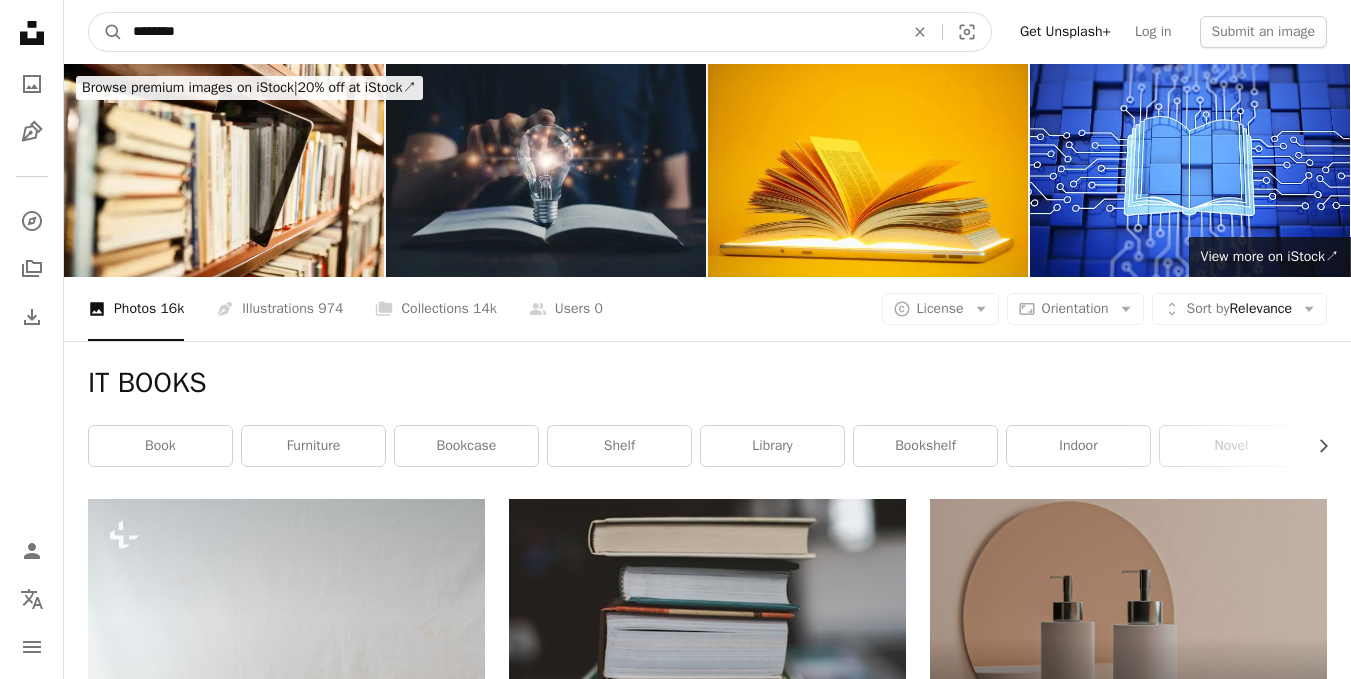 click on "********" at bounding box center [510, 32] 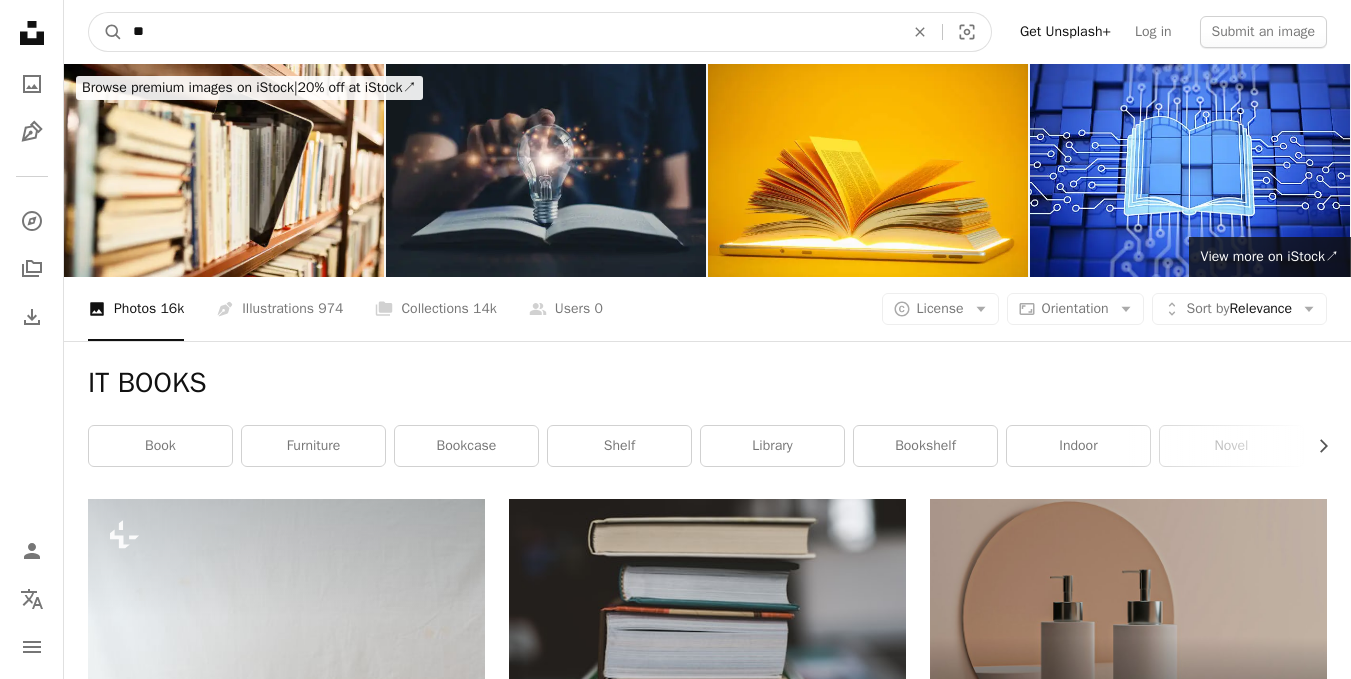 type on "*" 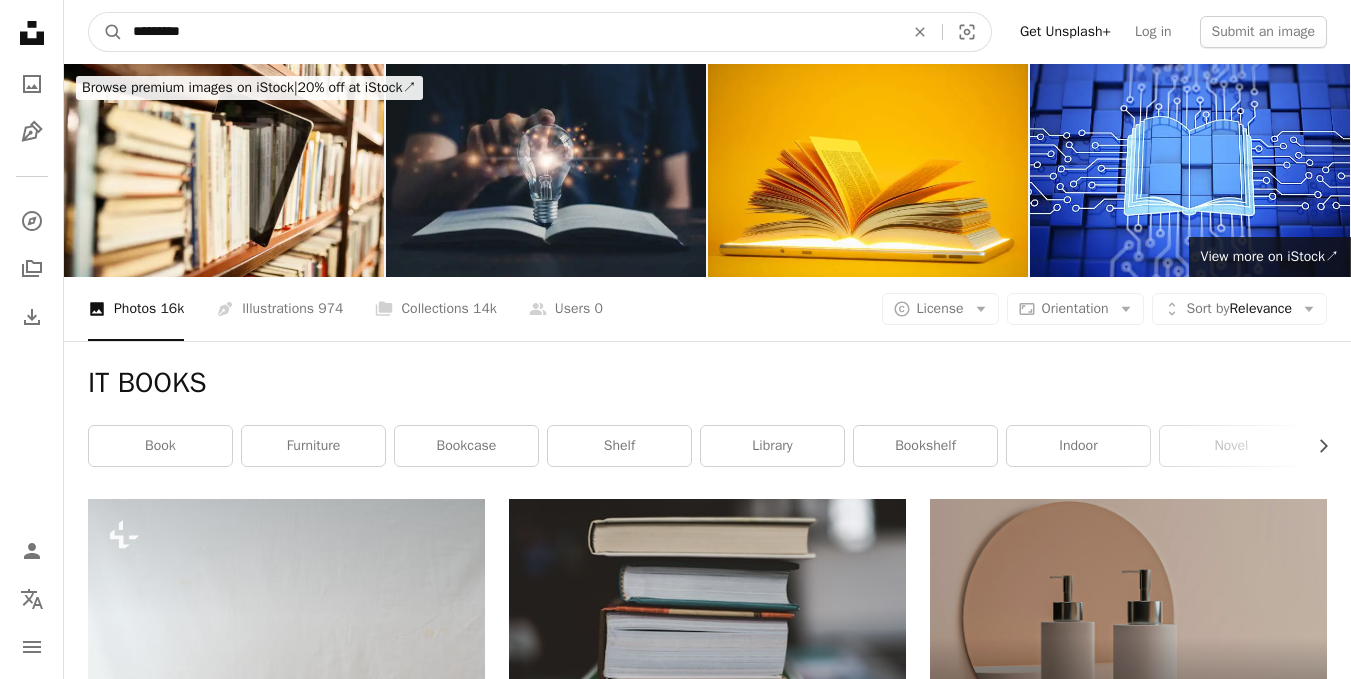 type on "**********" 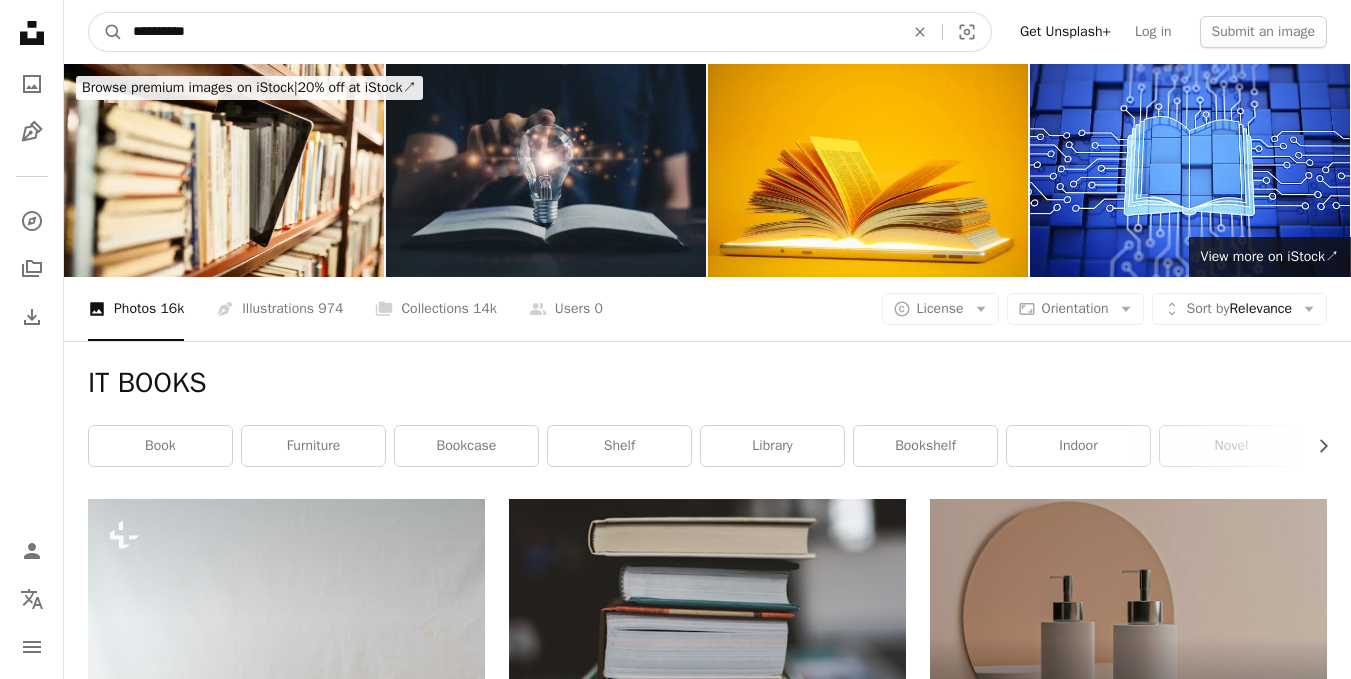 click on "A magnifying glass" at bounding box center [106, 32] 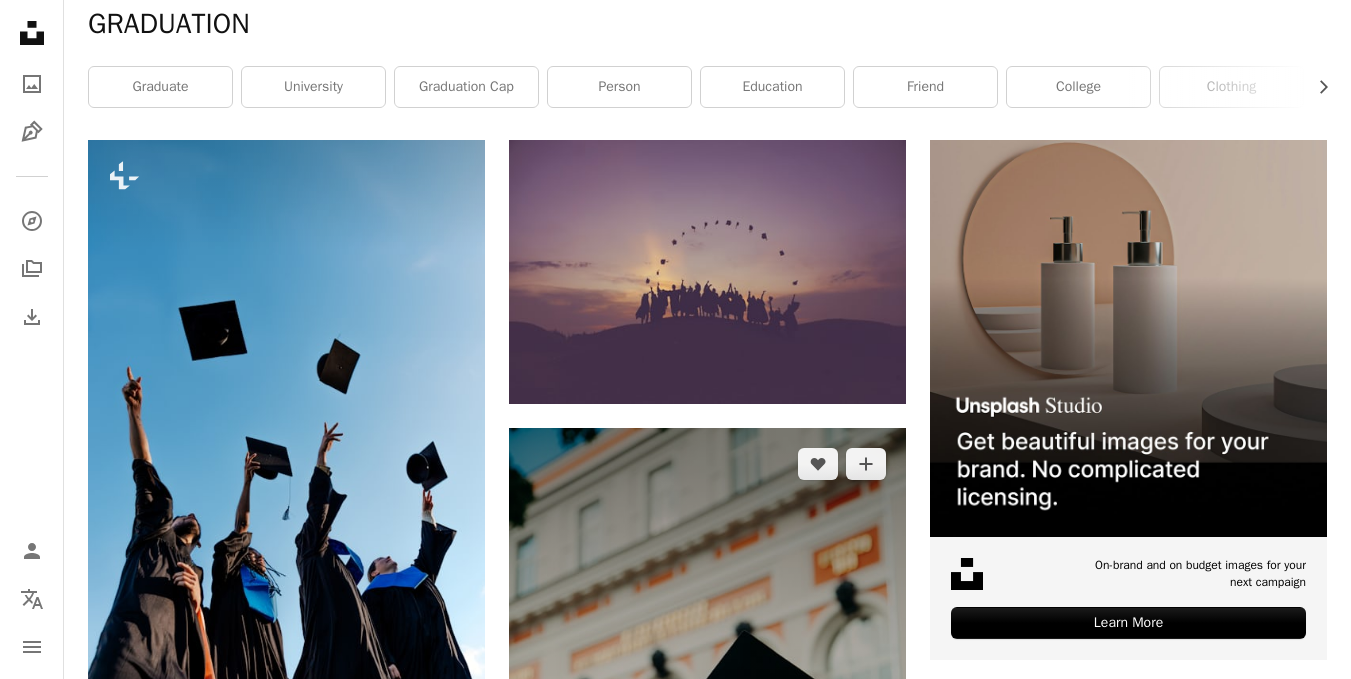 scroll, scrollTop: 500, scrollLeft: 0, axis: vertical 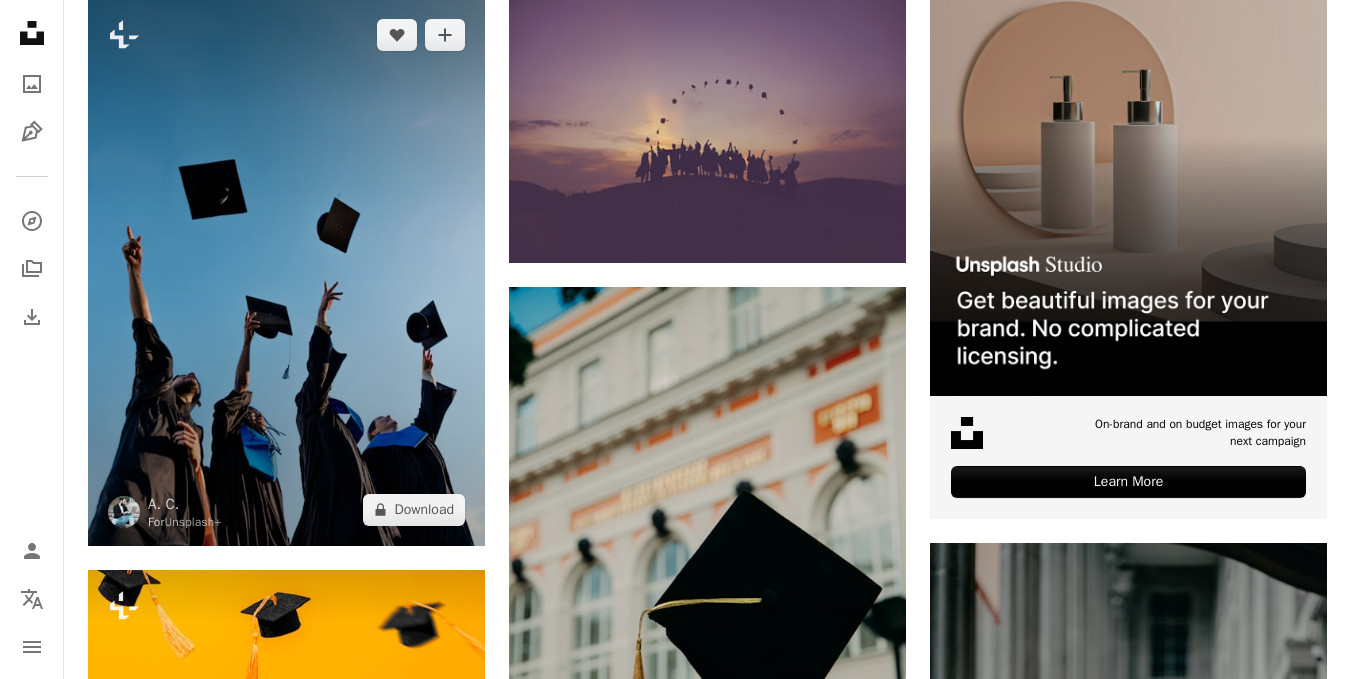 click at bounding box center (286, 272) 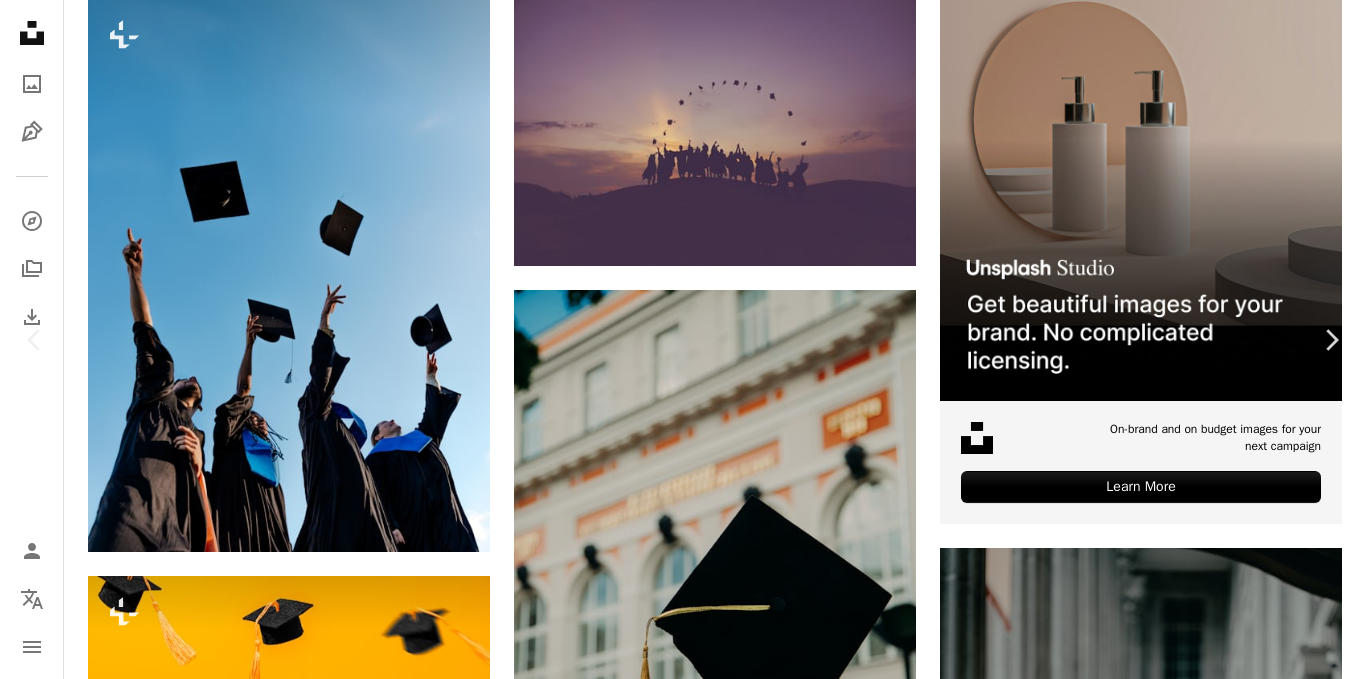 click on "A lock Download" at bounding box center (1205, 3982) 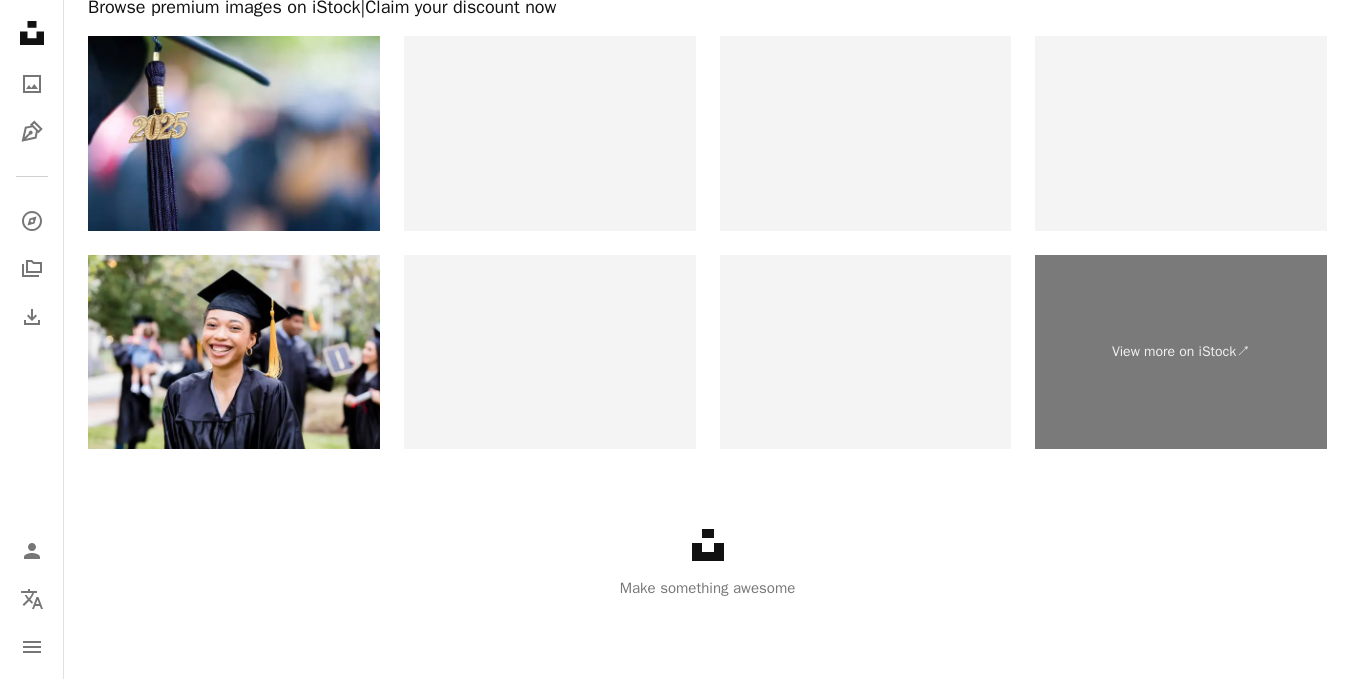 scroll, scrollTop: 3216, scrollLeft: 0, axis: vertical 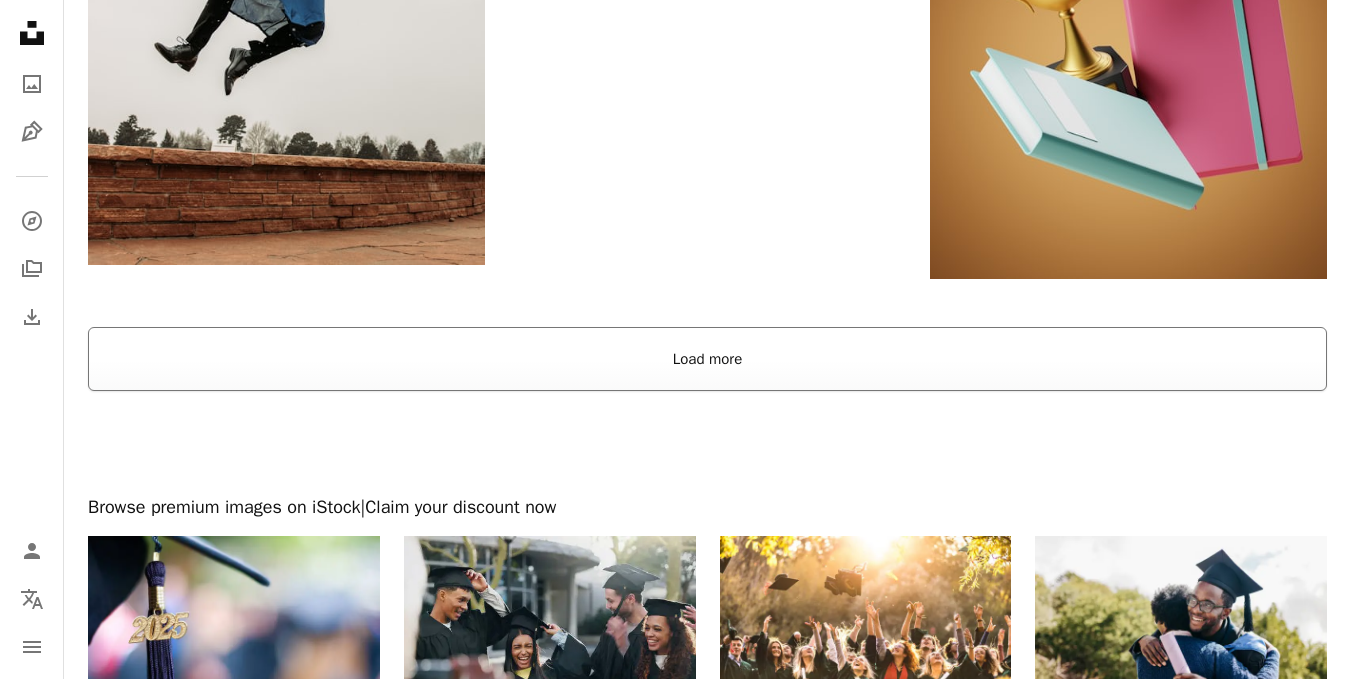 click on "Load more" at bounding box center [707, 359] 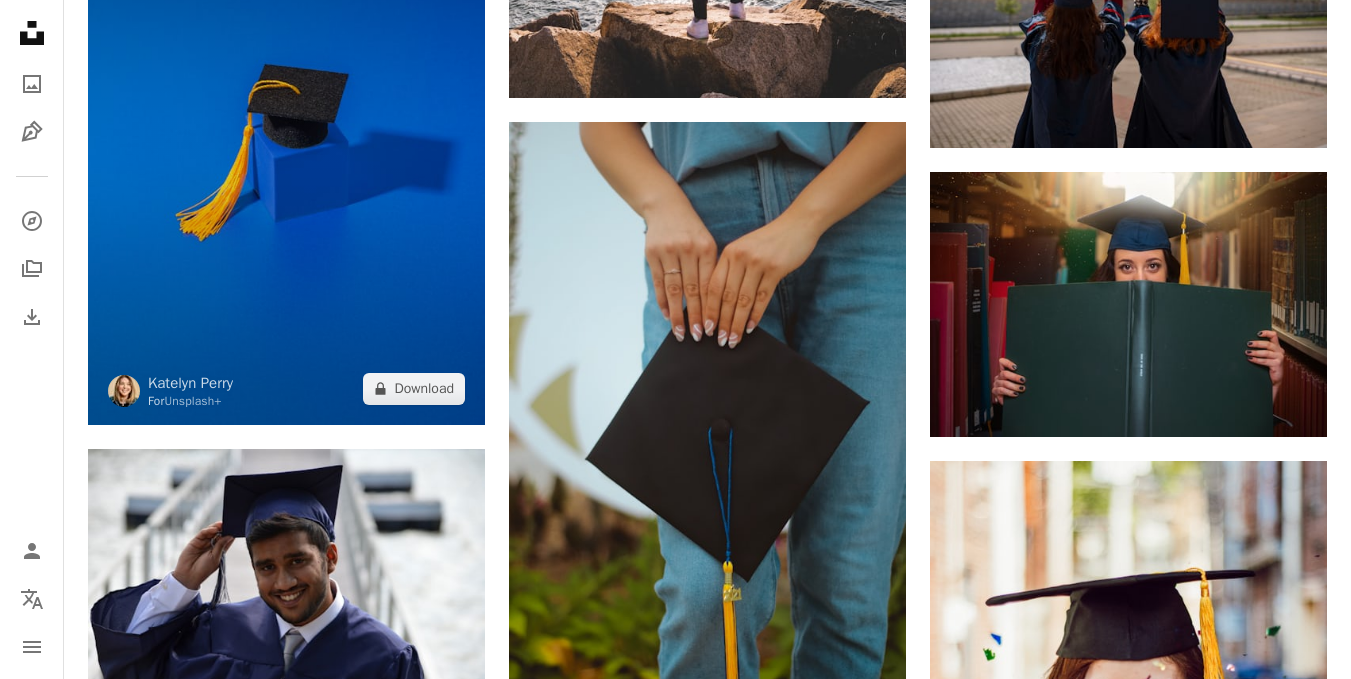 scroll, scrollTop: 3616, scrollLeft: 0, axis: vertical 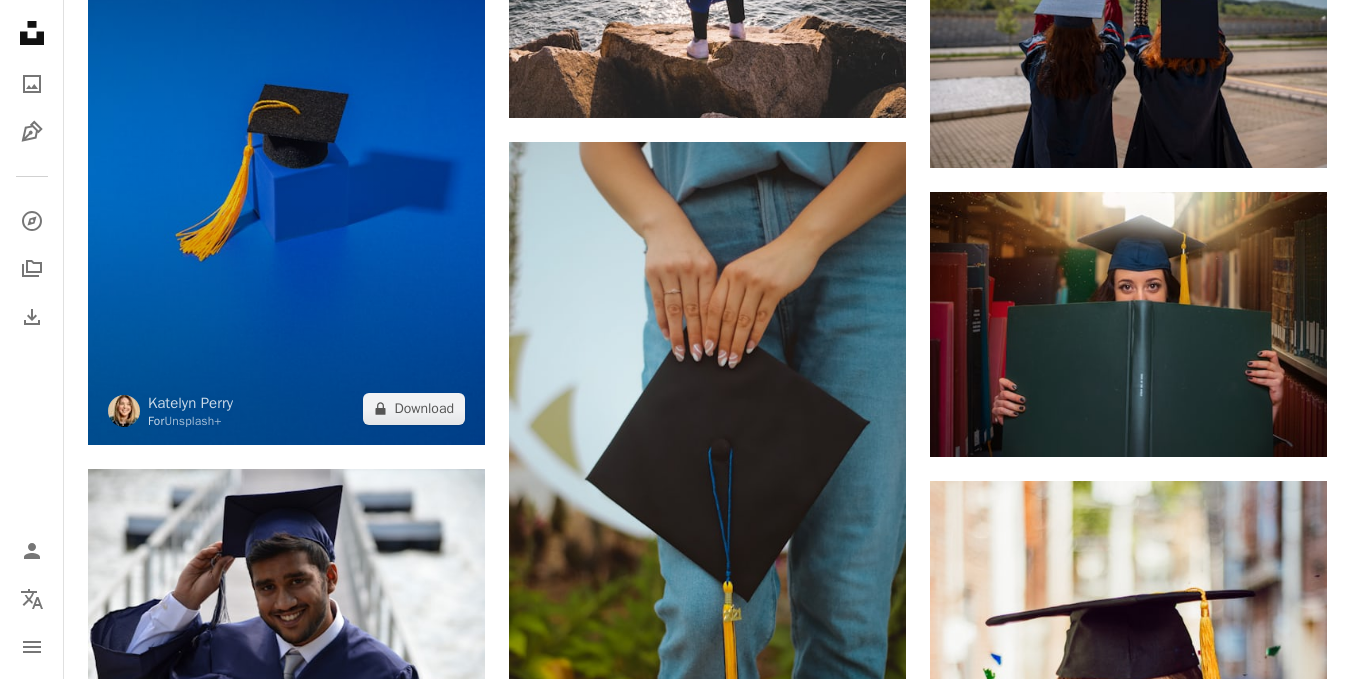 click at bounding box center (286, 167) 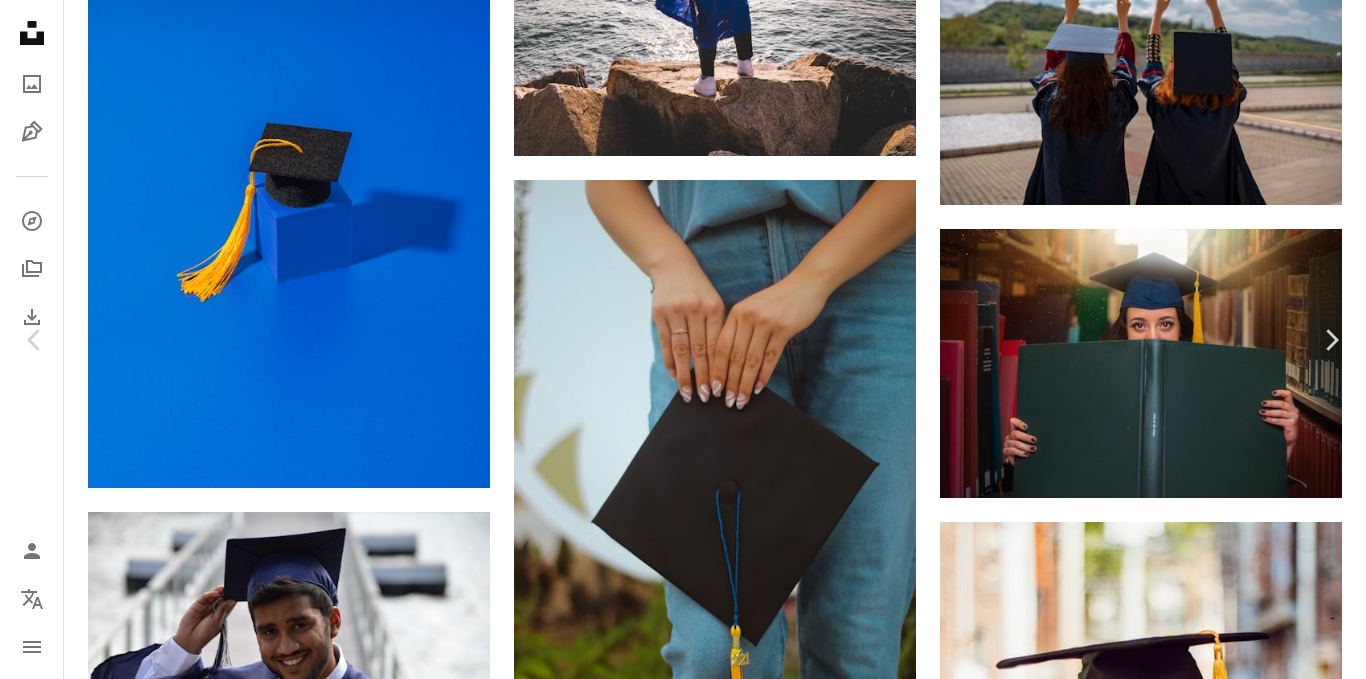 click on "Katelyn Perry For  Unsplash+ A heart A plus sign A lock Download Zoom in A forward-right arrow Share More Actions Calendar outlined Published on  May 12, 2023 Safety Licensed under the  Unsplash+ License motivation success graduation digital image goals goal setting hustle encouragement mortar board modern motivation Backgrounds From this series Chevron right Plus sign for Unsplash+ Plus sign for Unsplash+ Plus sign for Unsplash+ Plus sign for Unsplash+ Plus sign for Unsplash+ Plus sign for Unsplash+ Plus sign for Unsplash+ Plus sign for Unsplash+ Plus sign for Unsplash+ Plus sign for Unsplash+ Related images Plus sign for Unsplash+ A heart A plus sign Katelyn Perry For  Unsplash+ A lock Download Plus sign for Unsplash+ A heart A plus sign Ahmet Kurt For  Unsplash+ A lock Download Plus sign for Unsplash+ A heart A plus sign A. C. For  Unsplash+ A lock Download Plus sign for Unsplash+ A heart A plus sign Valeria Nikitina For  Unsplash+ A lock Download A heart A plus sign" at bounding box center (683, 6903) 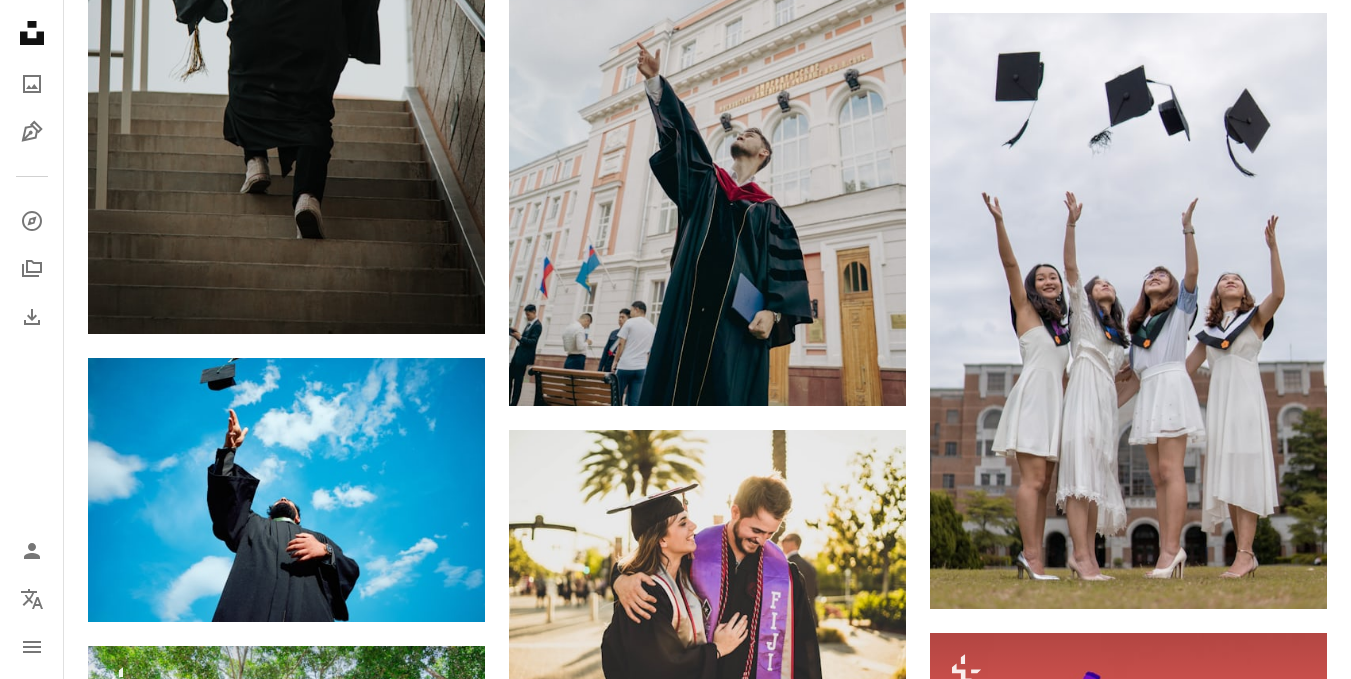 scroll, scrollTop: 14216, scrollLeft: 0, axis: vertical 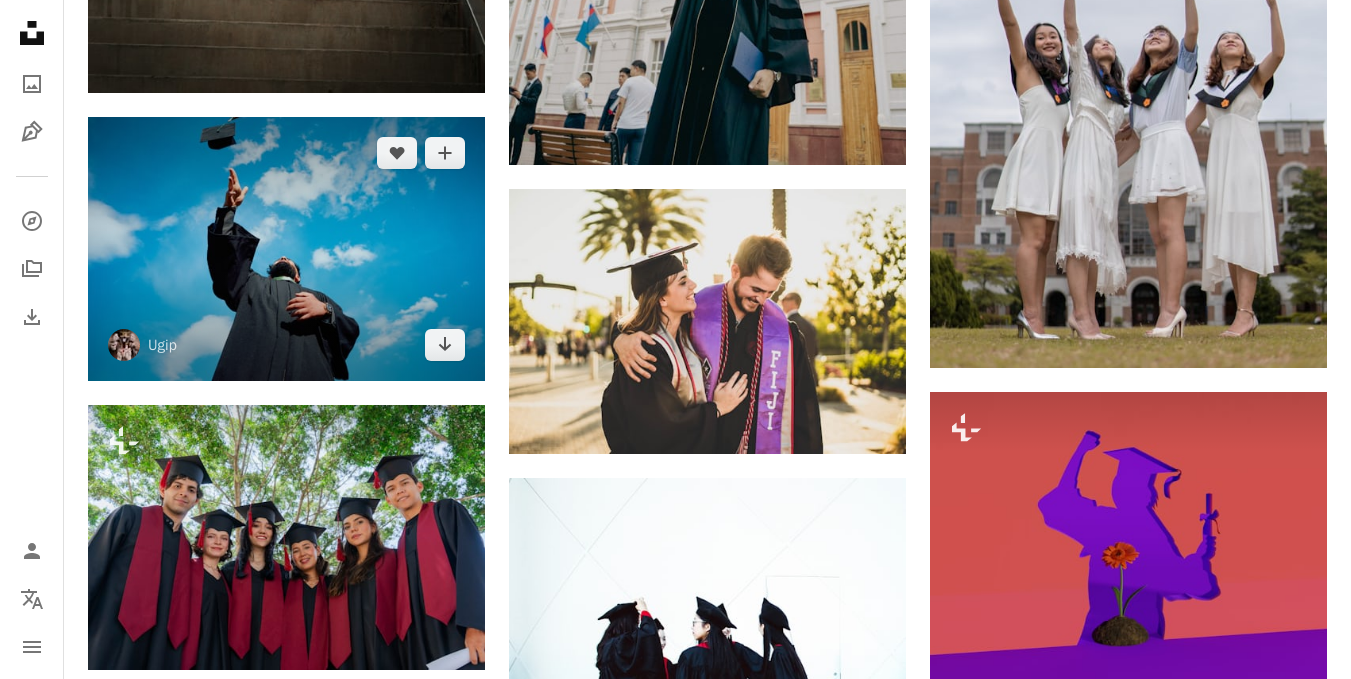 click at bounding box center (286, 249) 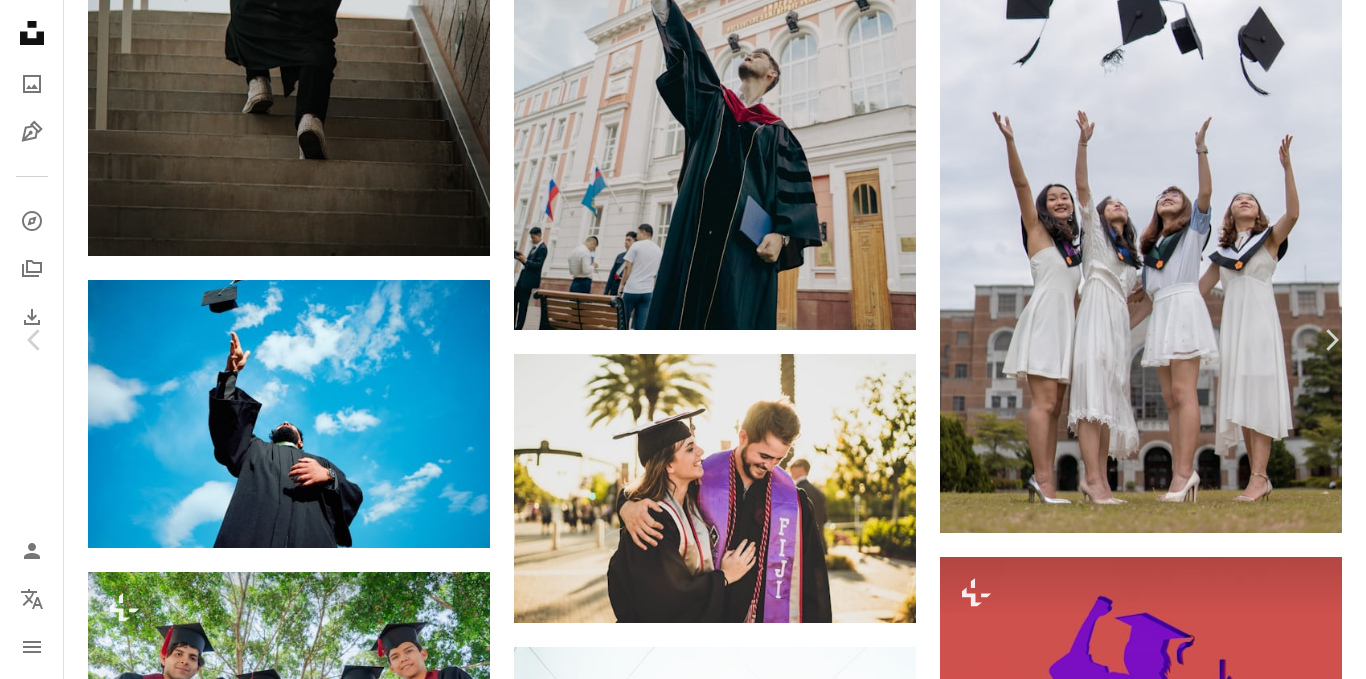 click on "Download free" at bounding box center (1167, 4557) 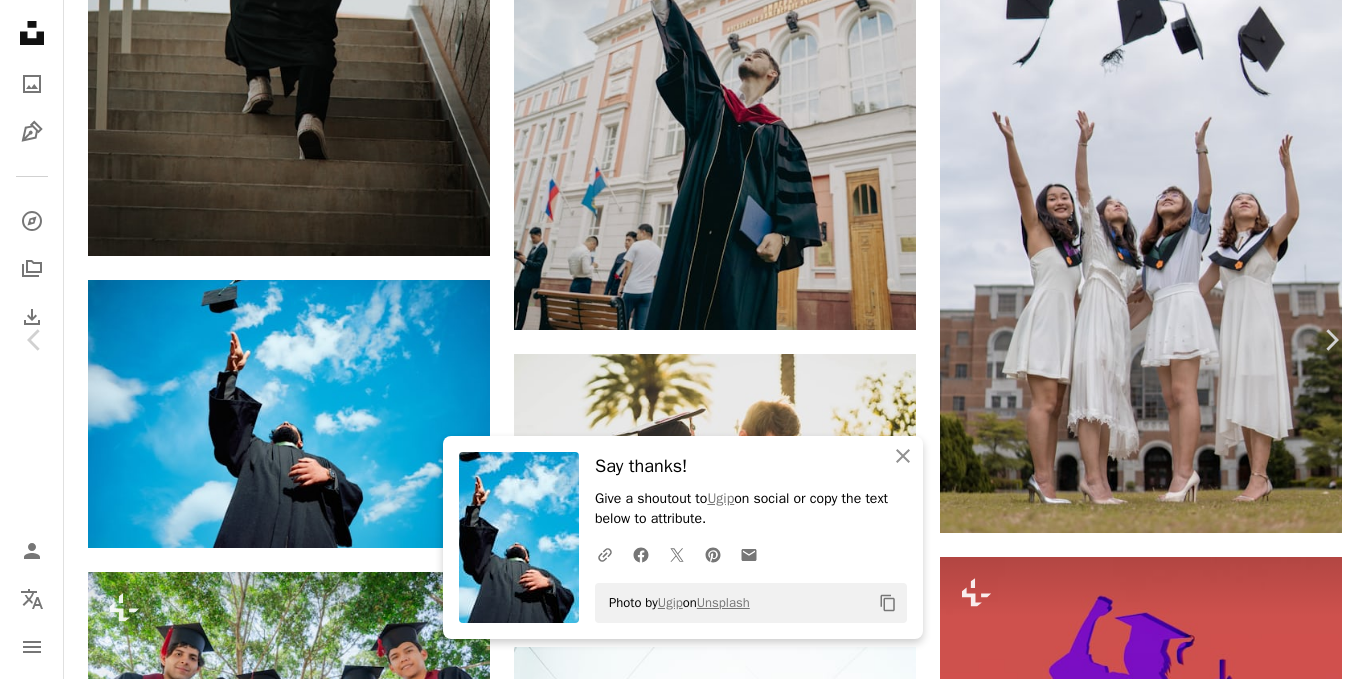 click on "A. C. For  Unsplash+ A lock Download Plus sign for Unsplash+ A heart A plus sign Katelyn Perry For  Unsplash+ A lock Download A heart A plus sign" at bounding box center (683, -4853) 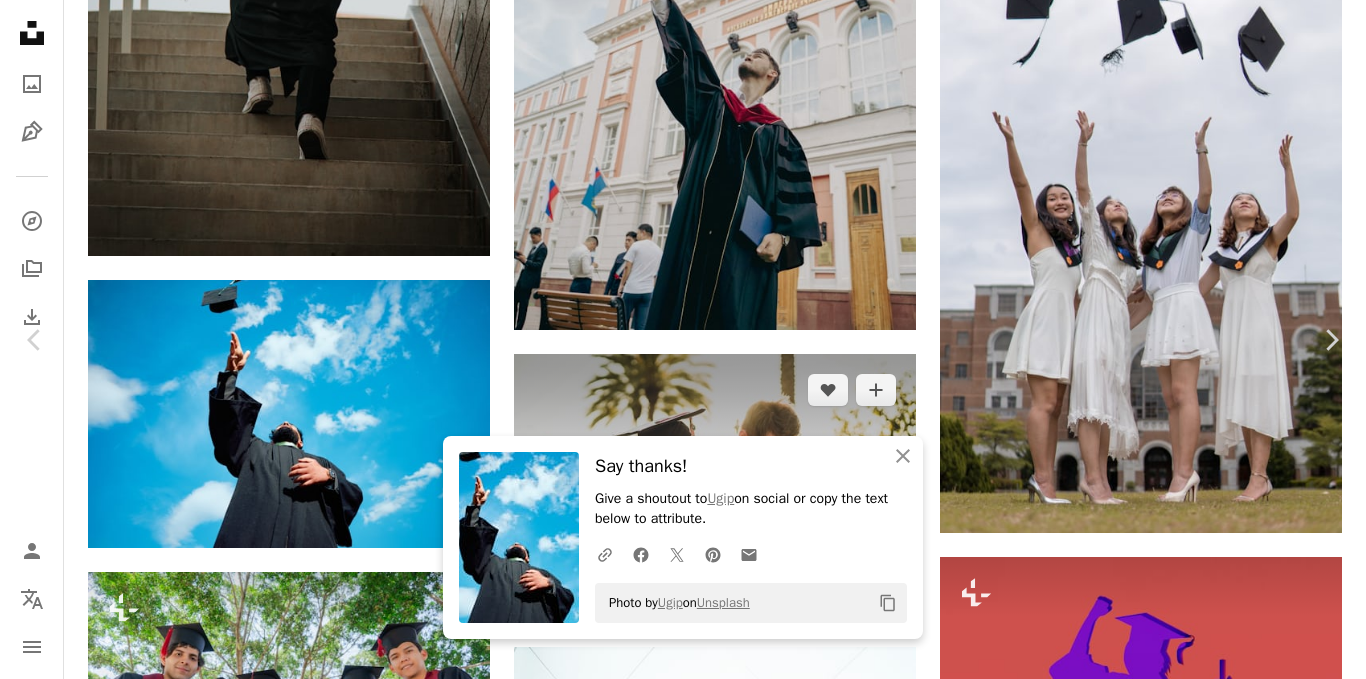 click on "Photo by Ugip on Unsplash
Copy content Ugip ugip A heart A plus sign Download free Chevron down Zoom in Views 44,129 Downloads 603 A forward-right arrow Share Info icon Info More Actions A map marker [UNIVERSITY] , [CITY], [STATE], [COUNTRY] Calendar outlined Published on  August 3, 2024 Camera Canon, EOS M50 Safety Free to use under the  Unsplash License portrait school university graduation academic blue sky with cloud college graduation canon m50 graduation portrait graduation photoshoot man human people photo face adult photography canada male suit Public domain images Browse premium related images on iStock  |  Save 20% with code UNSPLASH20 View more on iStock  ↗ Related images A heart A plus sign Ugip Arrow pointing down Plus sign for Unsplash+ A heart For" at bounding box center [683, 4849] 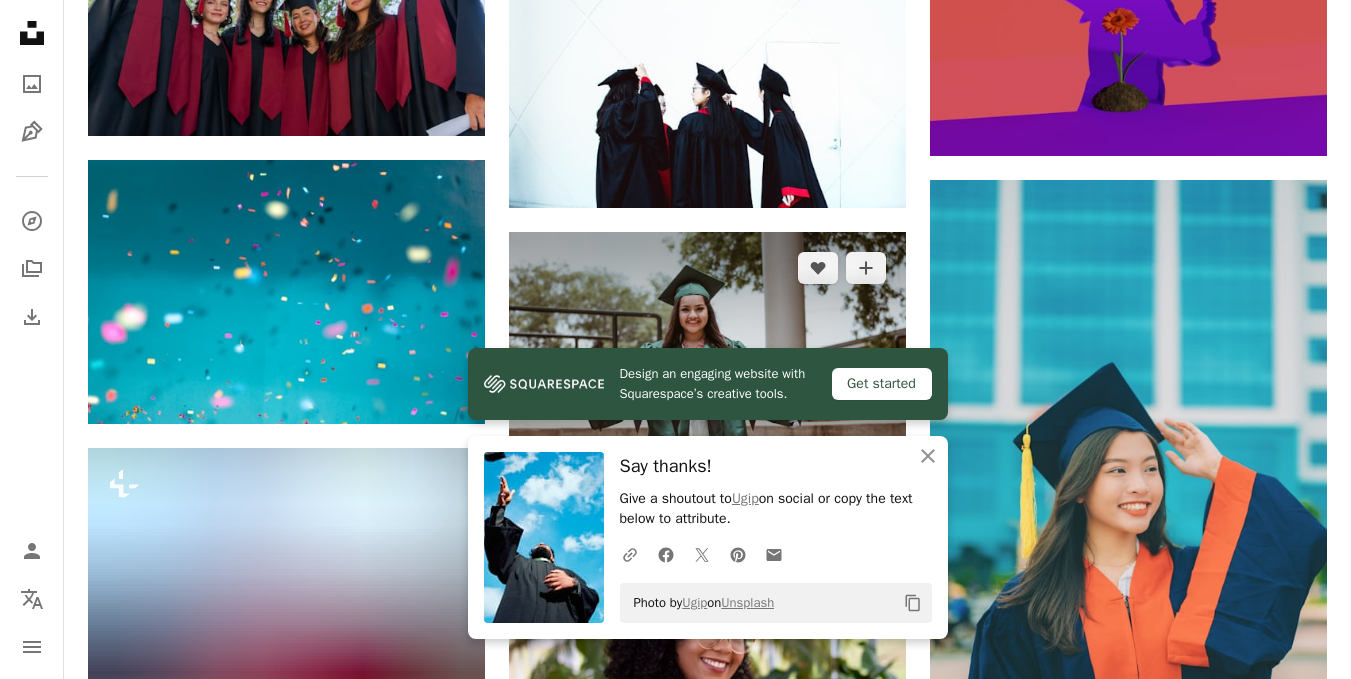 scroll, scrollTop: 14916, scrollLeft: 0, axis: vertical 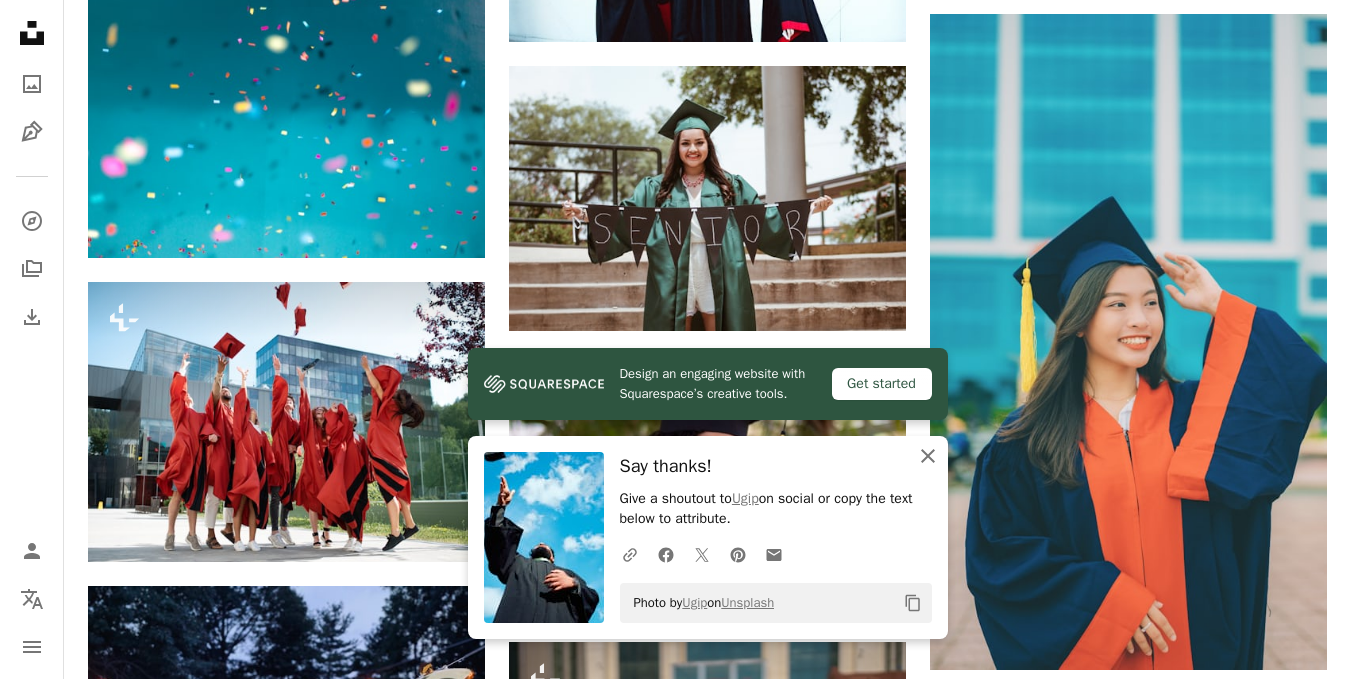 click on "An X shape" 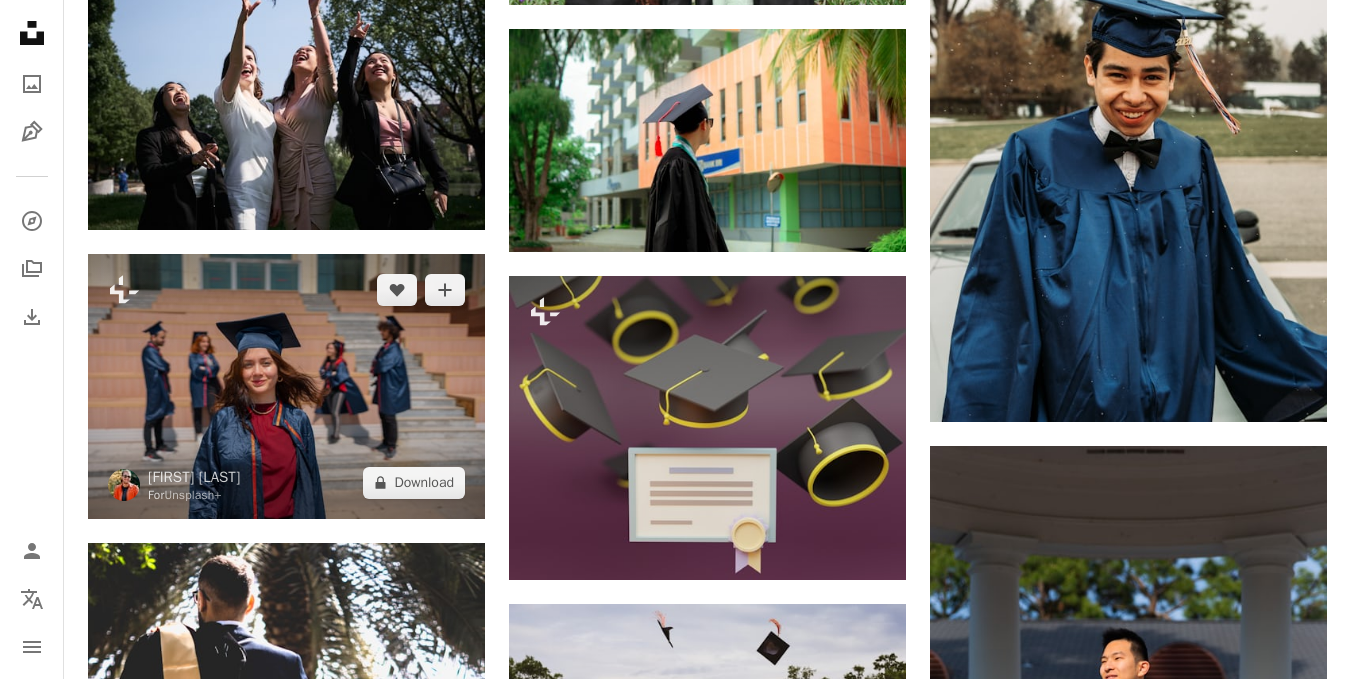 scroll, scrollTop: 33516, scrollLeft: 0, axis: vertical 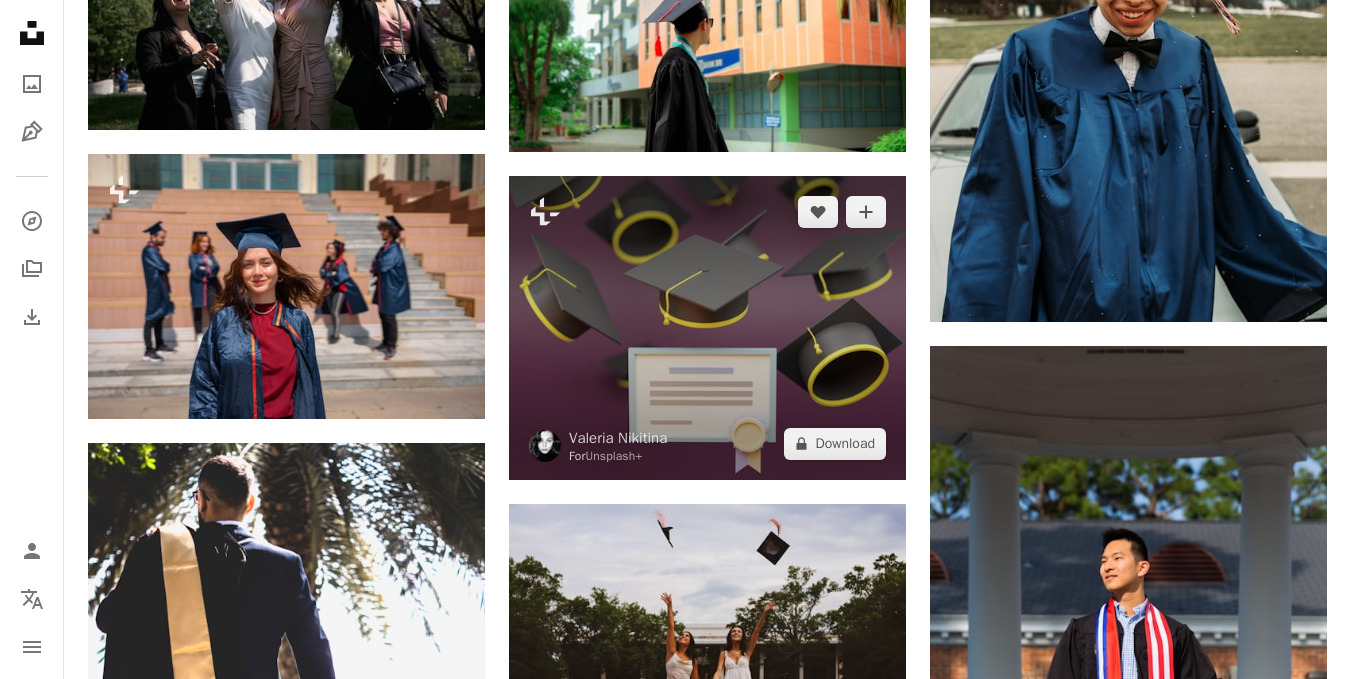 click at bounding box center [707, 328] 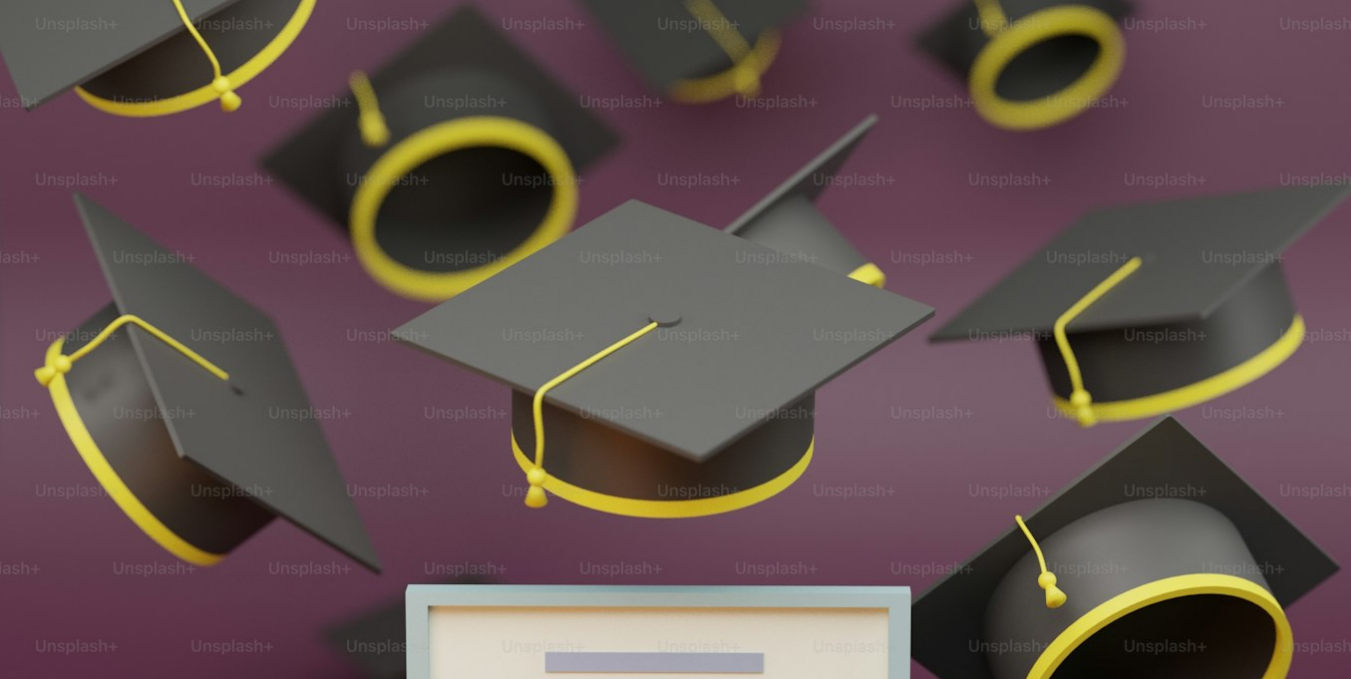 click at bounding box center [675, 517] 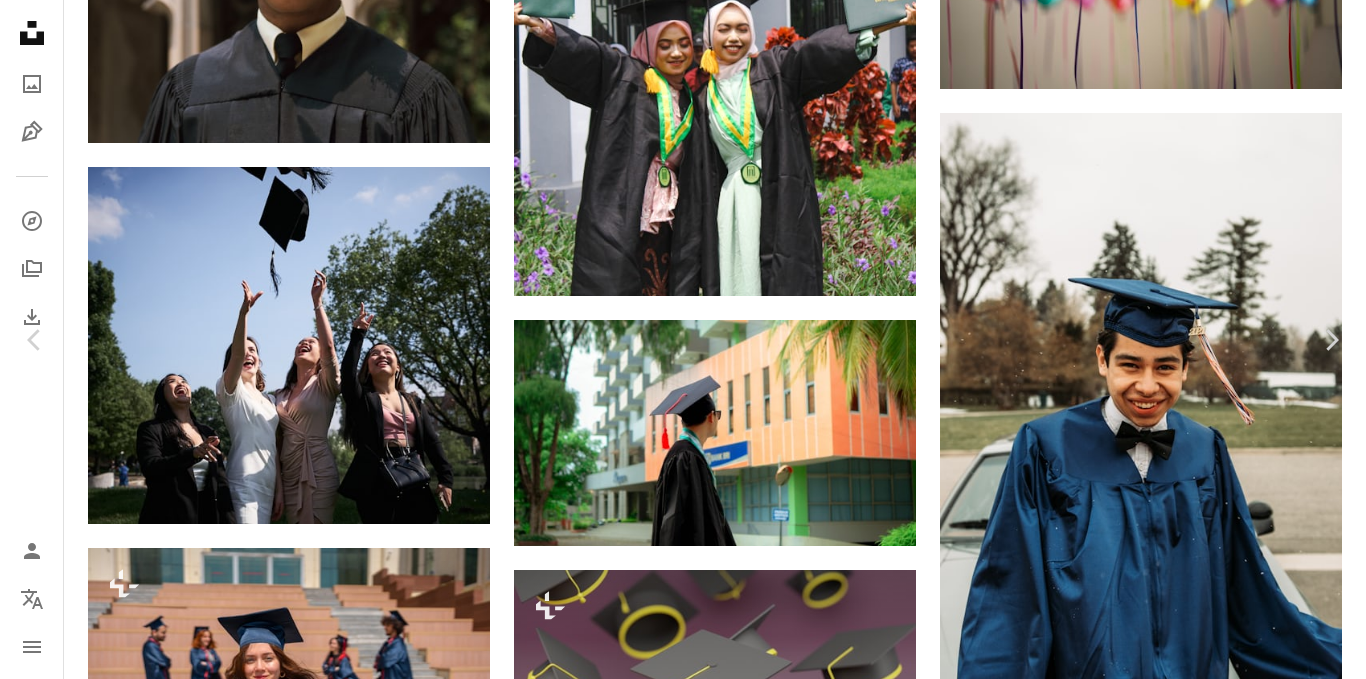 click on "An X shape Chevron left Chevron right [FIRST] [LAST] For  Unsplash+ A heart A plus sign A lock Download Zoom in A forward-right arrow Share More Actions Calendar outlined Published on  April 23, 2023 Safety Licensed under the  Unsplash+ License education student university college graduation graduate academic graduation cap diploma certificates mortar board HD Wallpapers From this series Plus sign for Unsplash+ Plus sign for Unsplash+ Related images Plus sign for Unsplash+ A heart A plus sign [FIRST] [LAST] For  Unsplash+ A lock Download Plus sign for Unsplash+ A heart A plus sign [FIRST] [LAST] For  Unsplash+ A lock Download Plus sign for Unsplash+ A heart A plus sign A. C. For  Unsplash+ A lock Download Plus sign for Unsplash+ A heart A plus sign Getty Images For  Unsplash+ A lock Download Plus sign for Unsplash+ A heart A plus sign A. C. For  Unsplash+ A lock Download Plus sign for Unsplash+ A heart A plus sign Getty Images For  Unsplash+ A lock Download Plus sign for Unsplash+ A heart A plus sign For" at bounding box center [683, 6413] 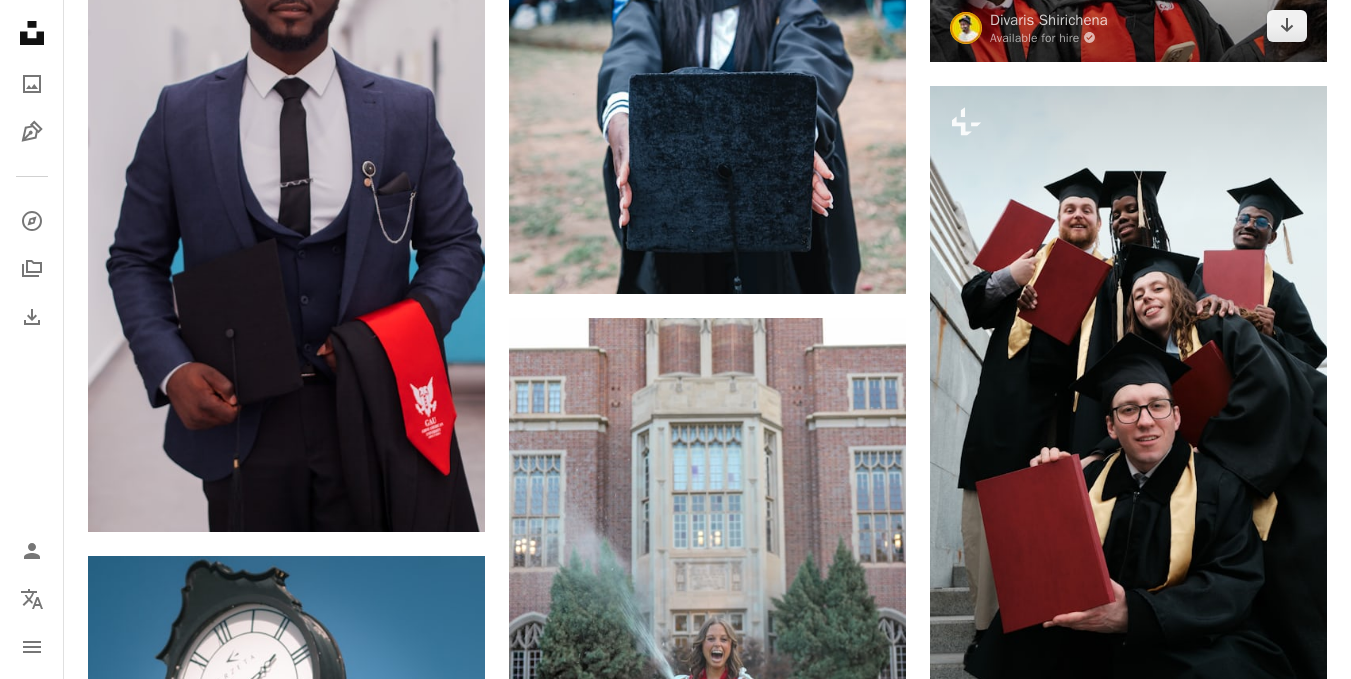 scroll, scrollTop: 50016, scrollLeft: 0, axis: vertical 